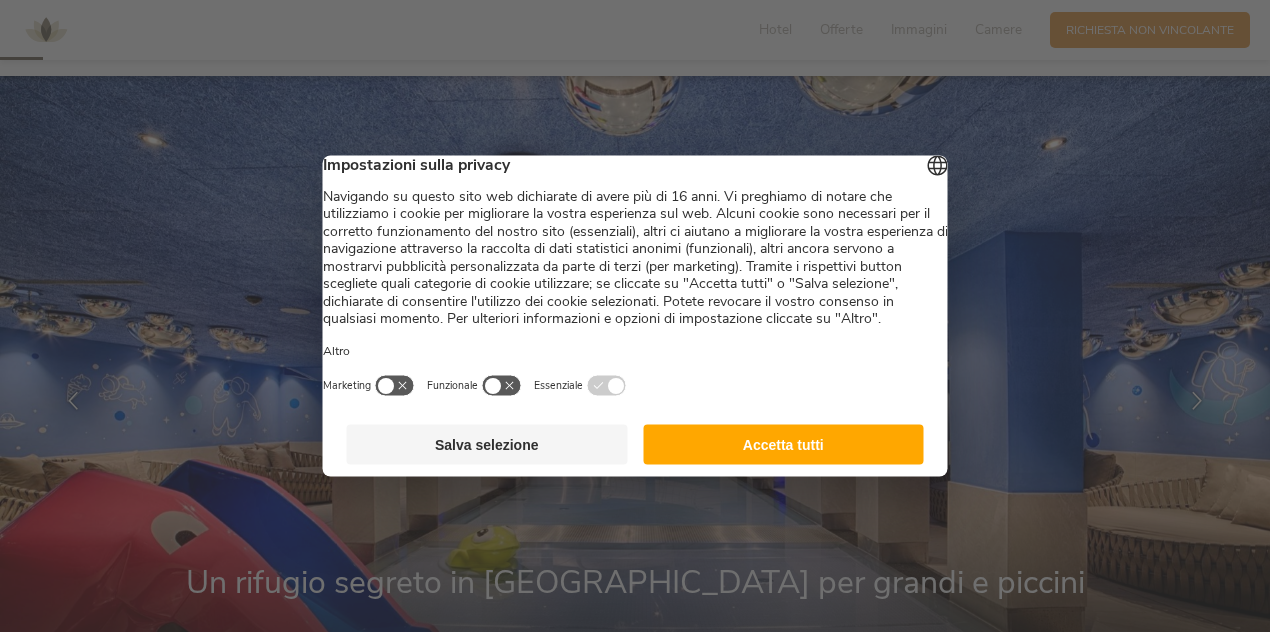scroll, scrollTop: 168, scrollLeft: 0, axis: vertical 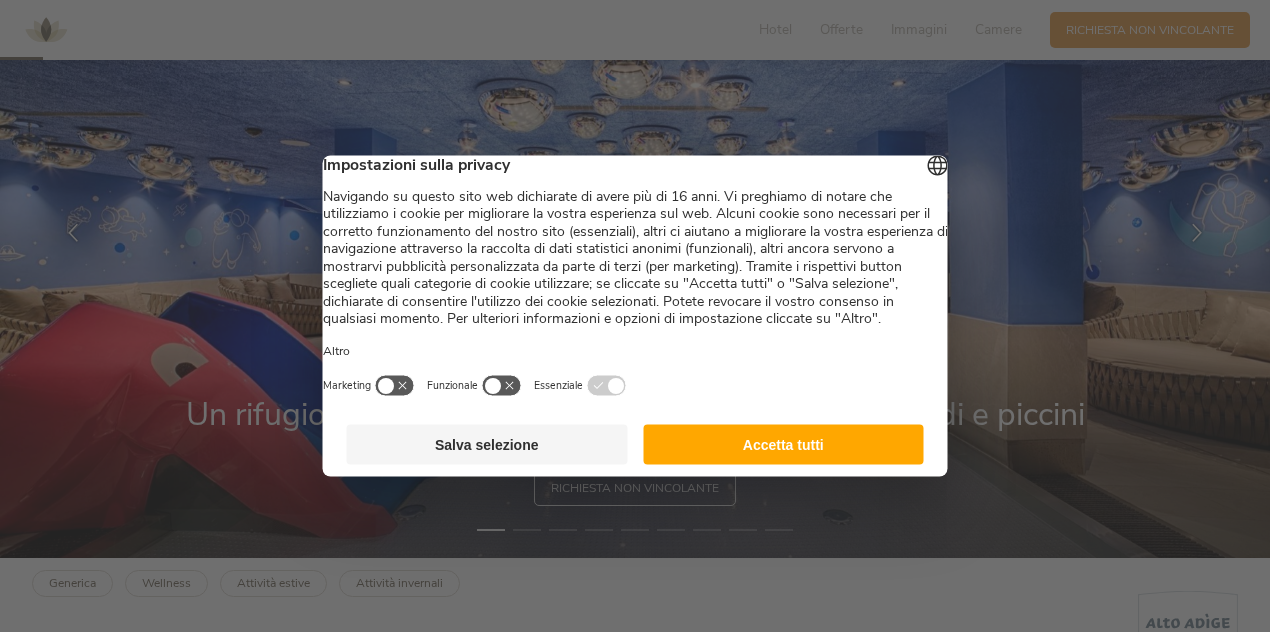 click on "Accetta tutti" at bounding box center (783, 445) 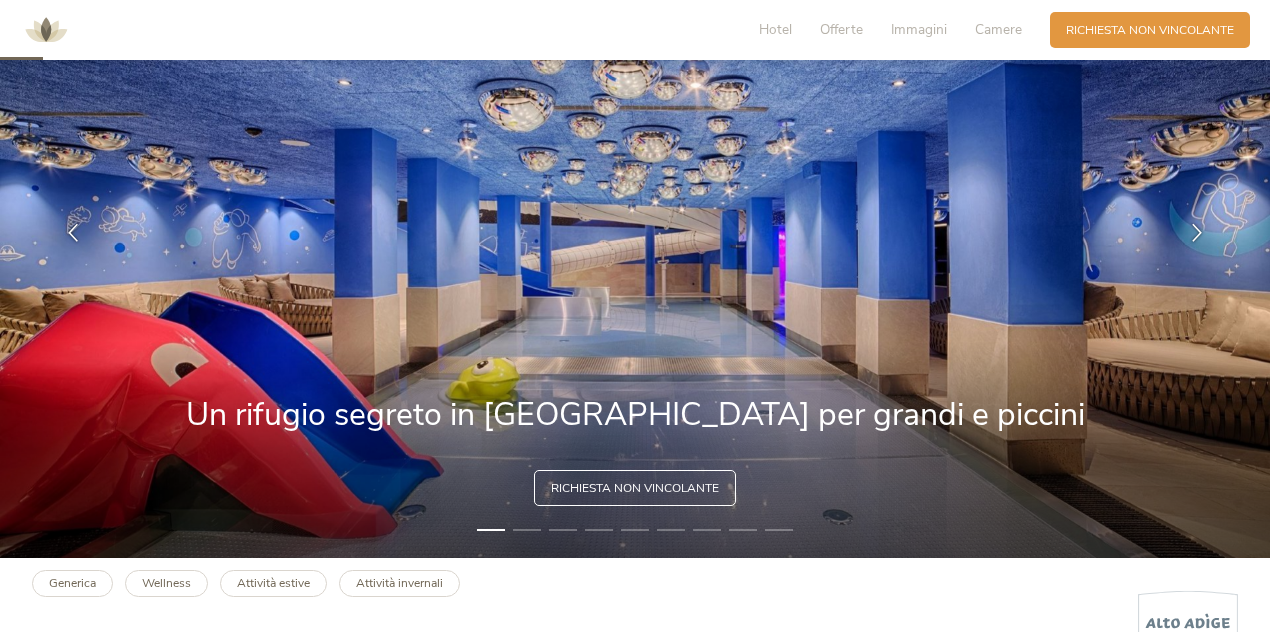 scroll, scrollTop: 0, scrollLeft: 0, axis: both 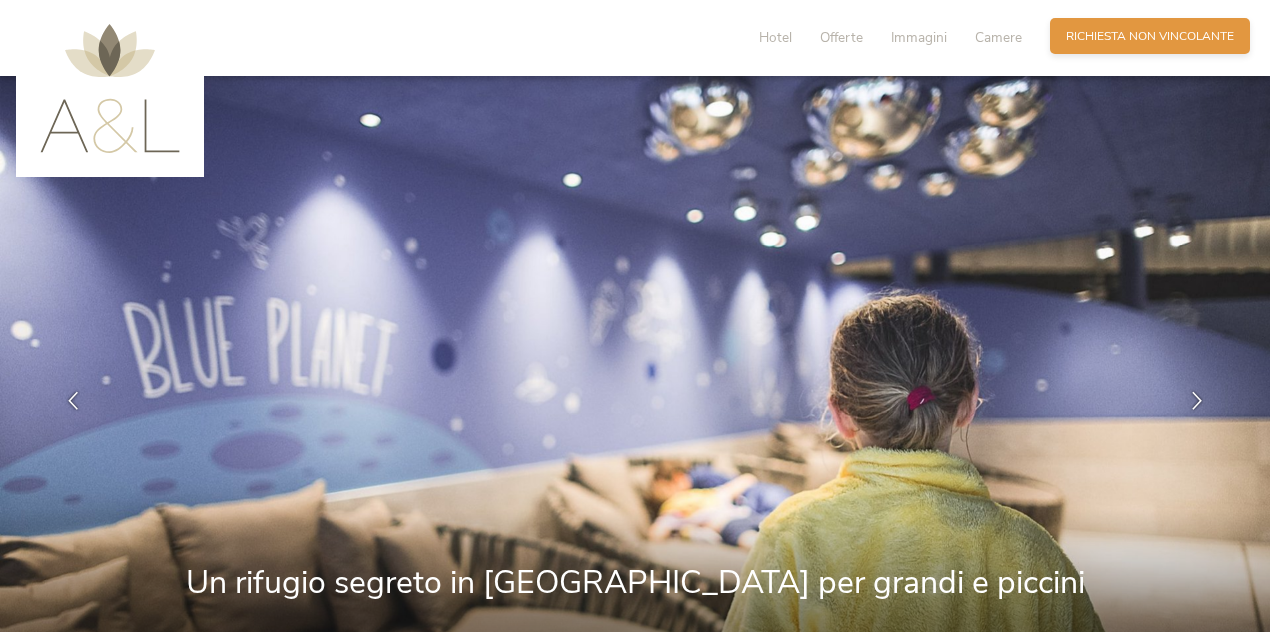 click on "Richiesta non vincolante" at bounding box center (1150, 36) 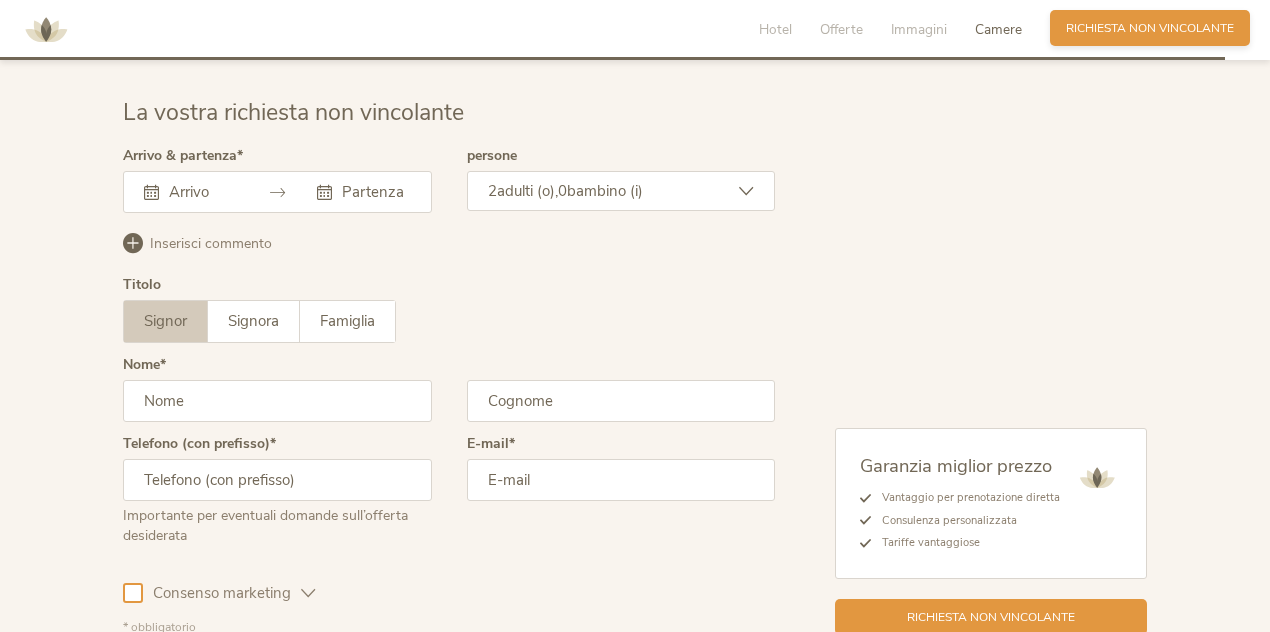 scroll, scrollTop: 4823, scrollLeft: 0, axis: vertical 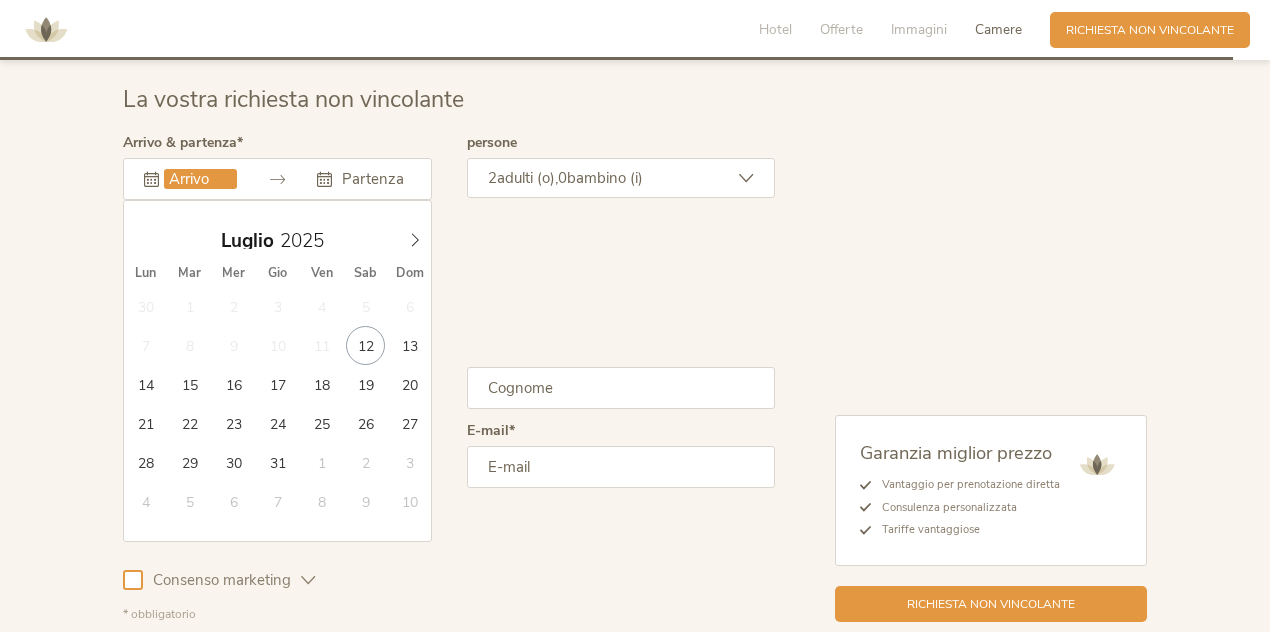 click at bounding box center [200, 179] 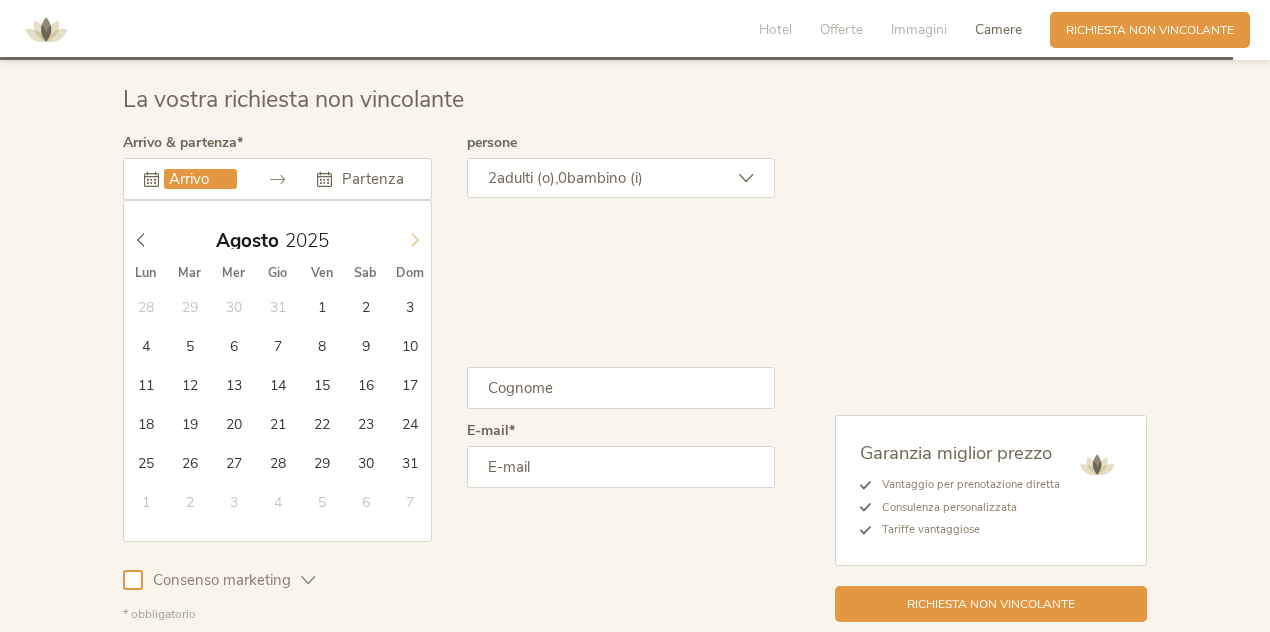 click 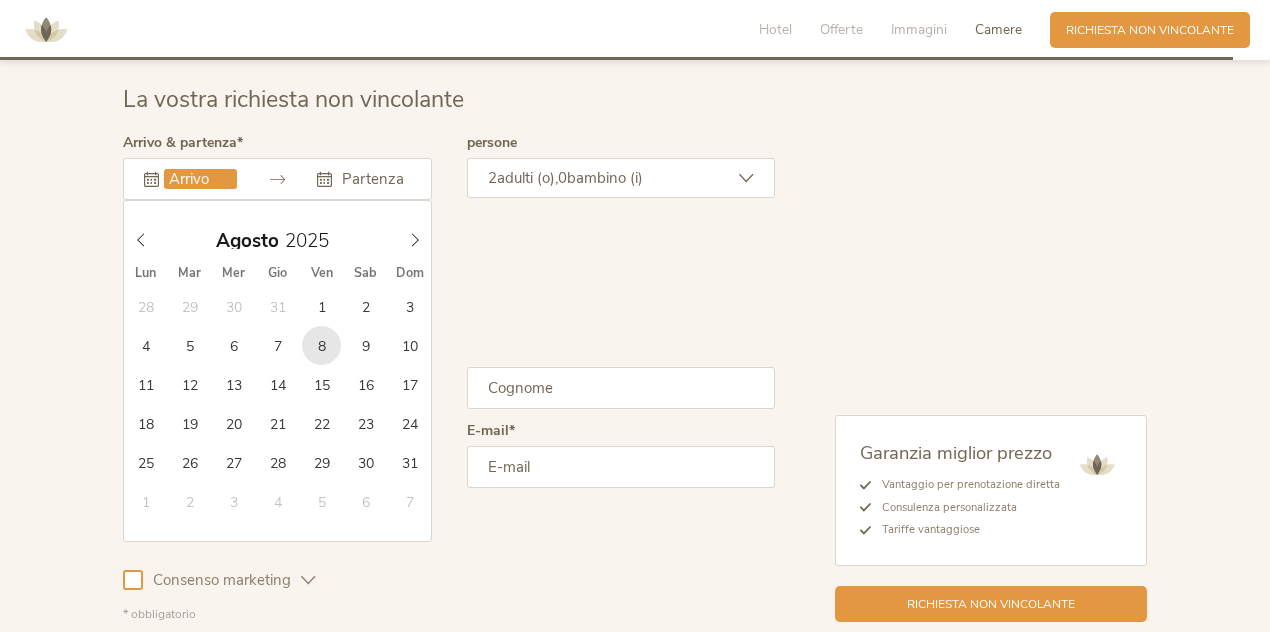 type on "[DATE]" 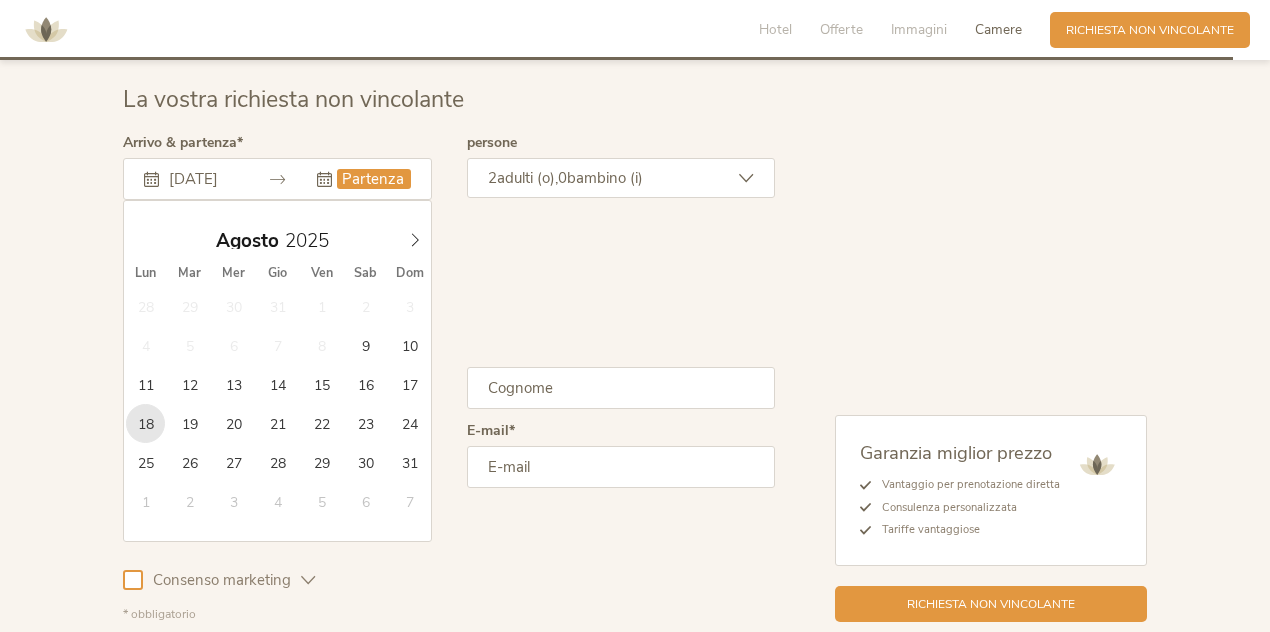 type on "[DATE]" 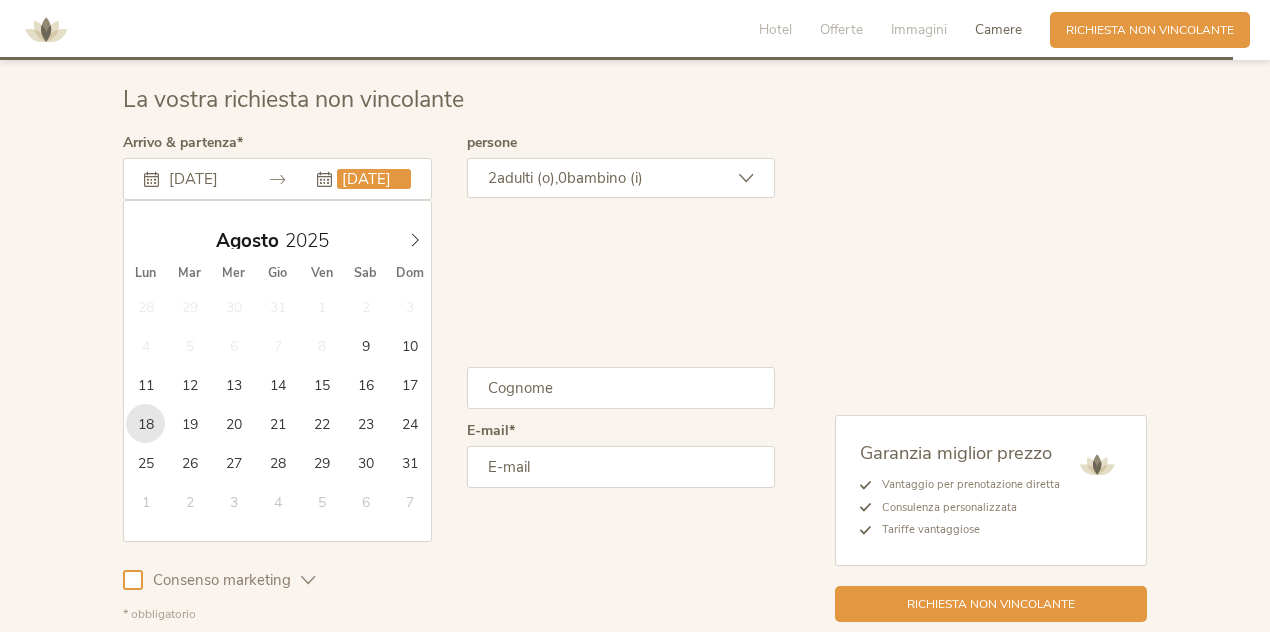 scroll, scrollTop: 0, scrollLeft: 15, axis: horizontal 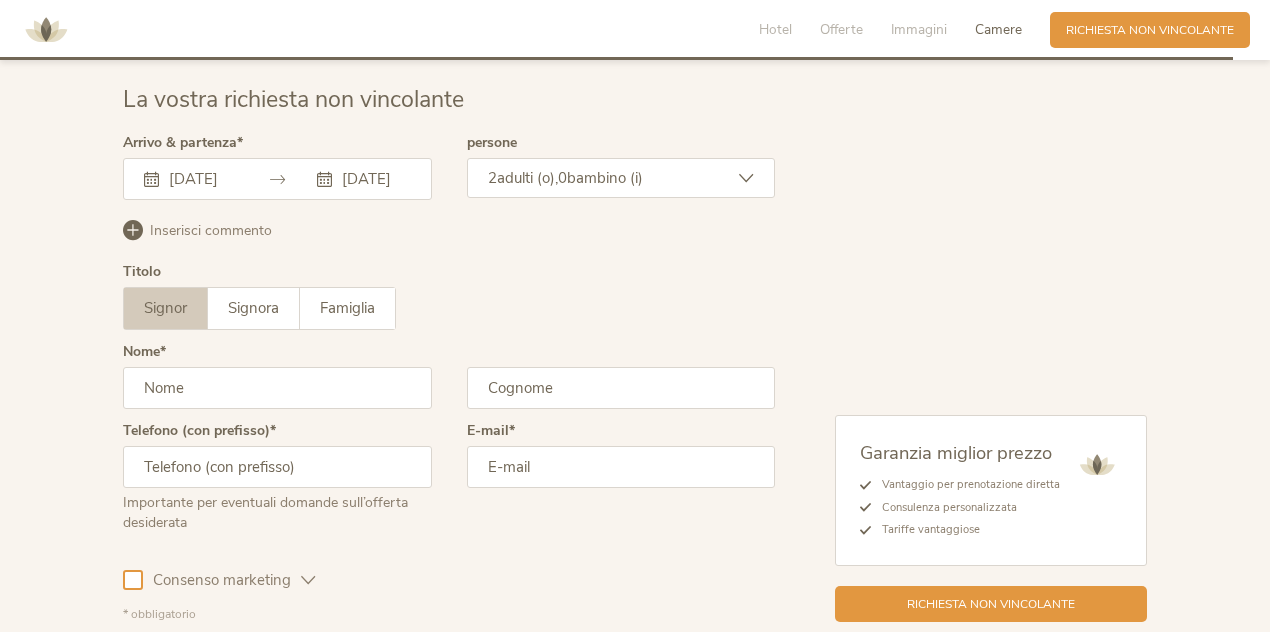 click on "adulti (o)," at bounding box center (527, 178) 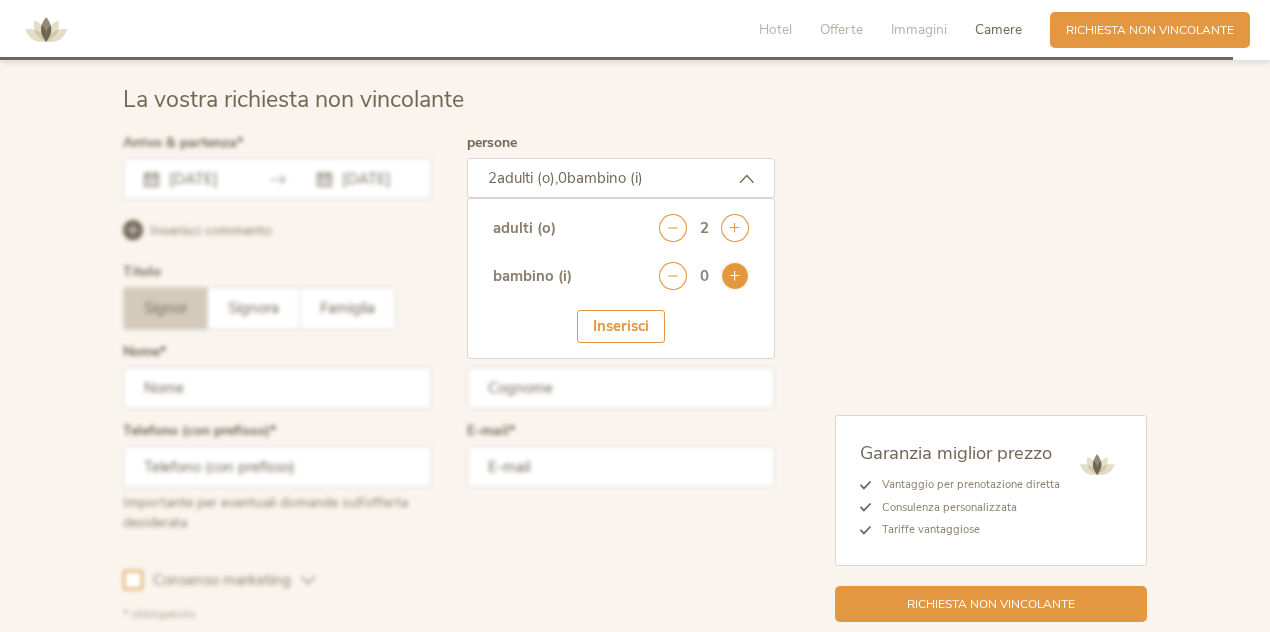 click at bounding box center [735, 276] 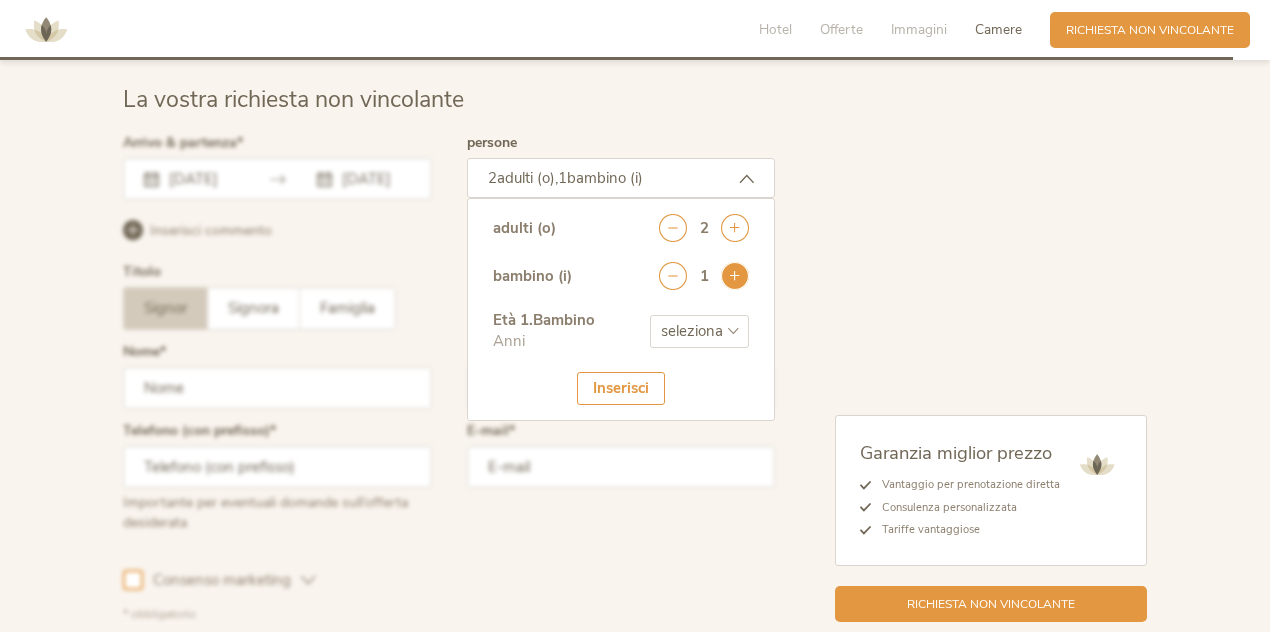 click at bounding box center (735, 276) 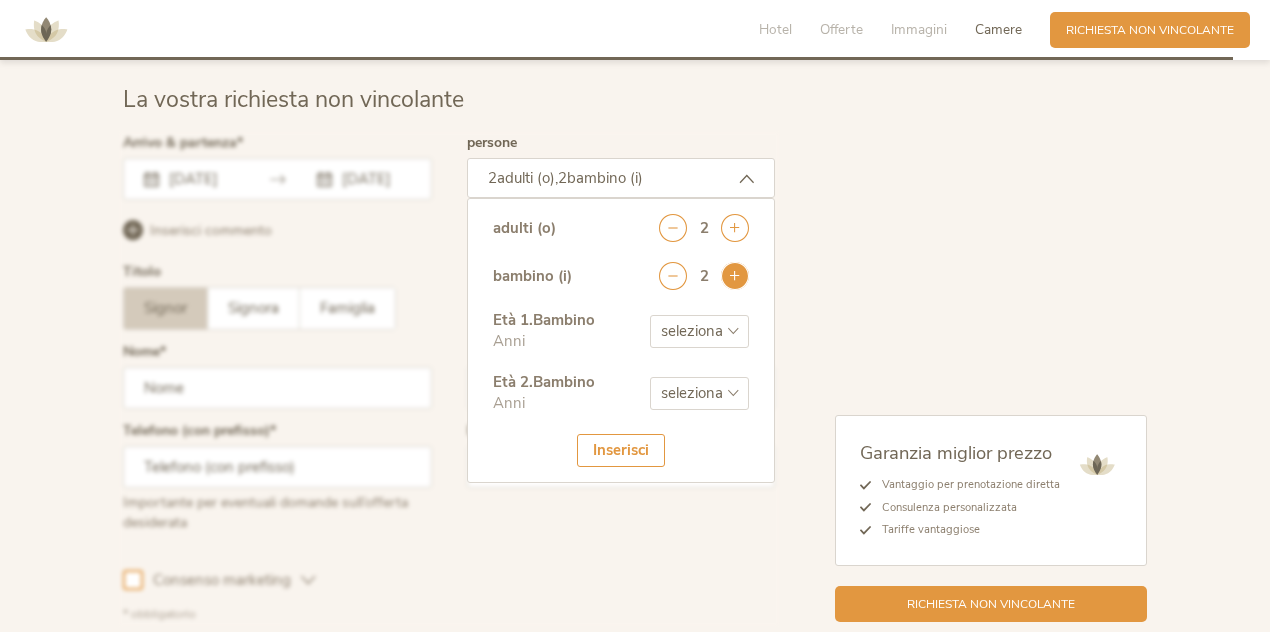 click at bounding box center [735, 276] 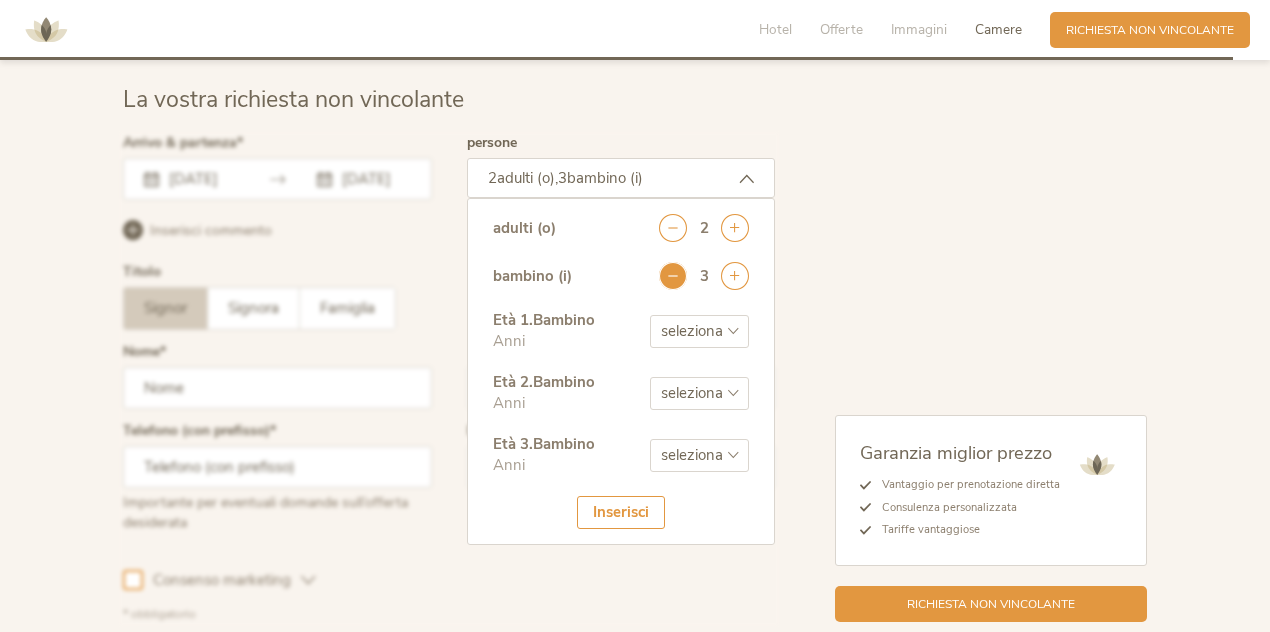 click at bounding box center [673, 276] 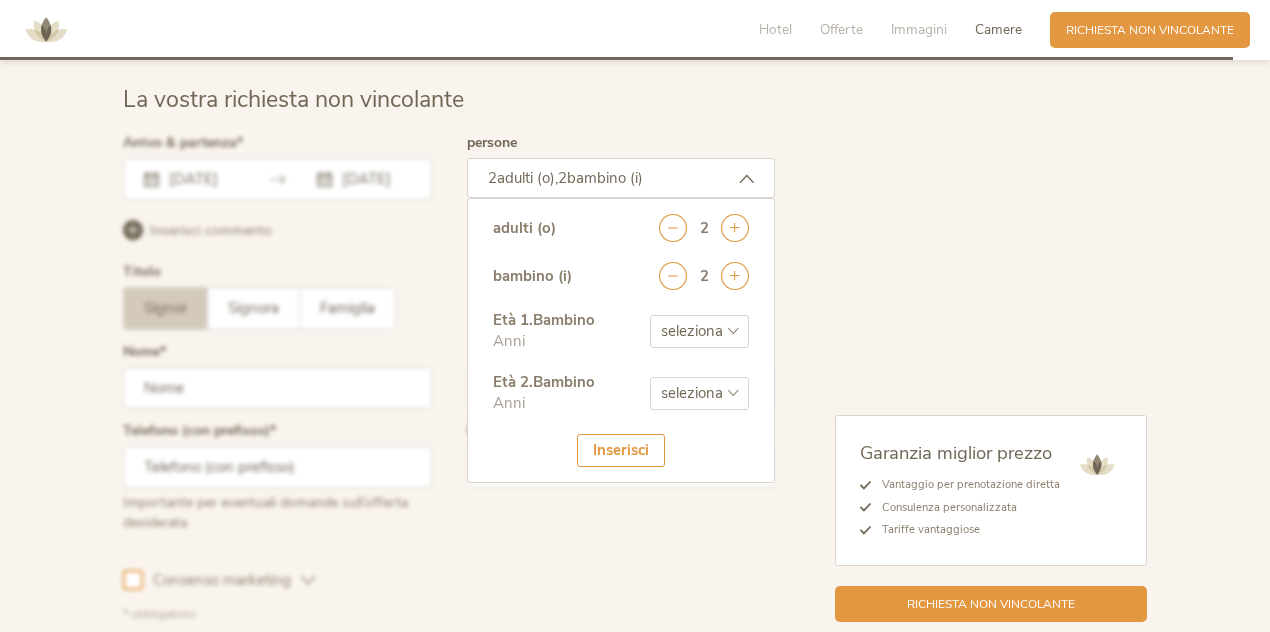click on "seleziona   0 1 2 3 4 5 6 7 8 9 10 11 12 13 14 15 16 17" at bounding box center [699, 331] 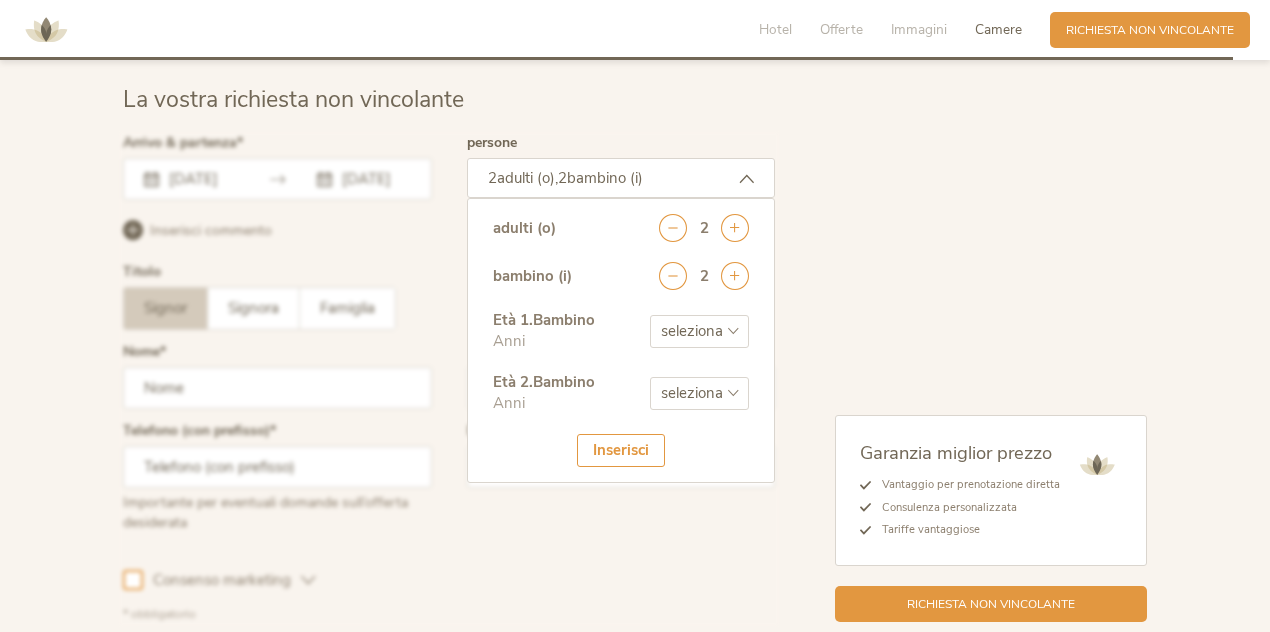 select on "4" 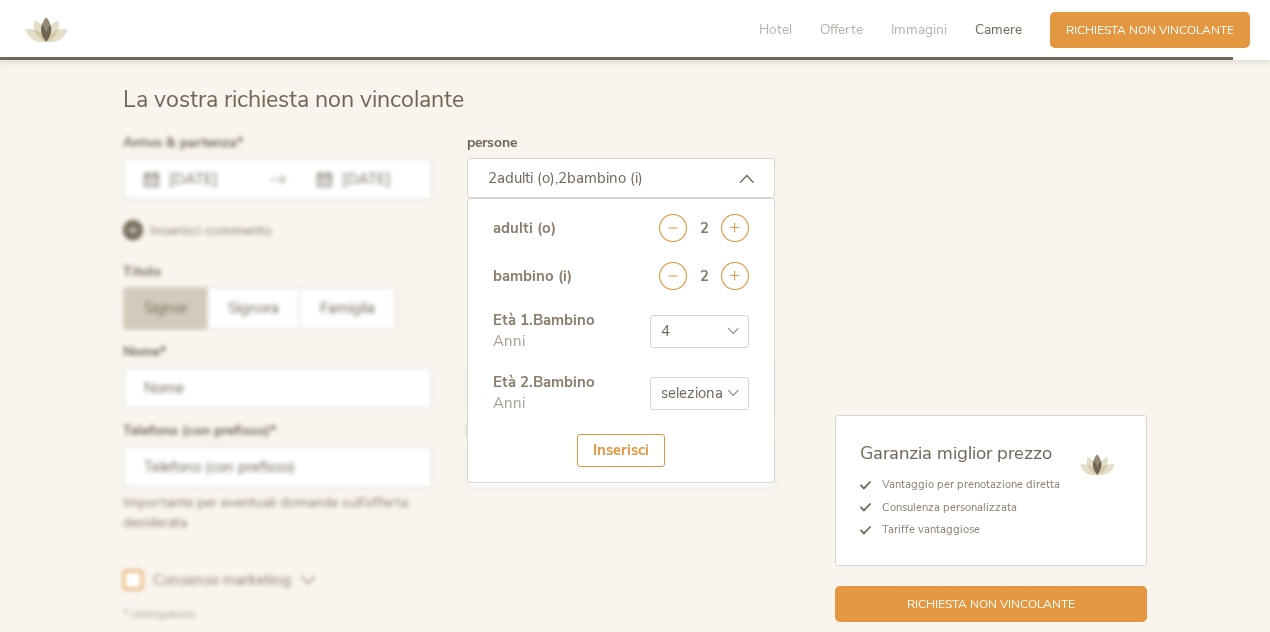click on "seleziona   0 1 2 3 4 5 6 7 8 9 10 11 12 13 14 15 16 17" at bounding box center (699, 331) 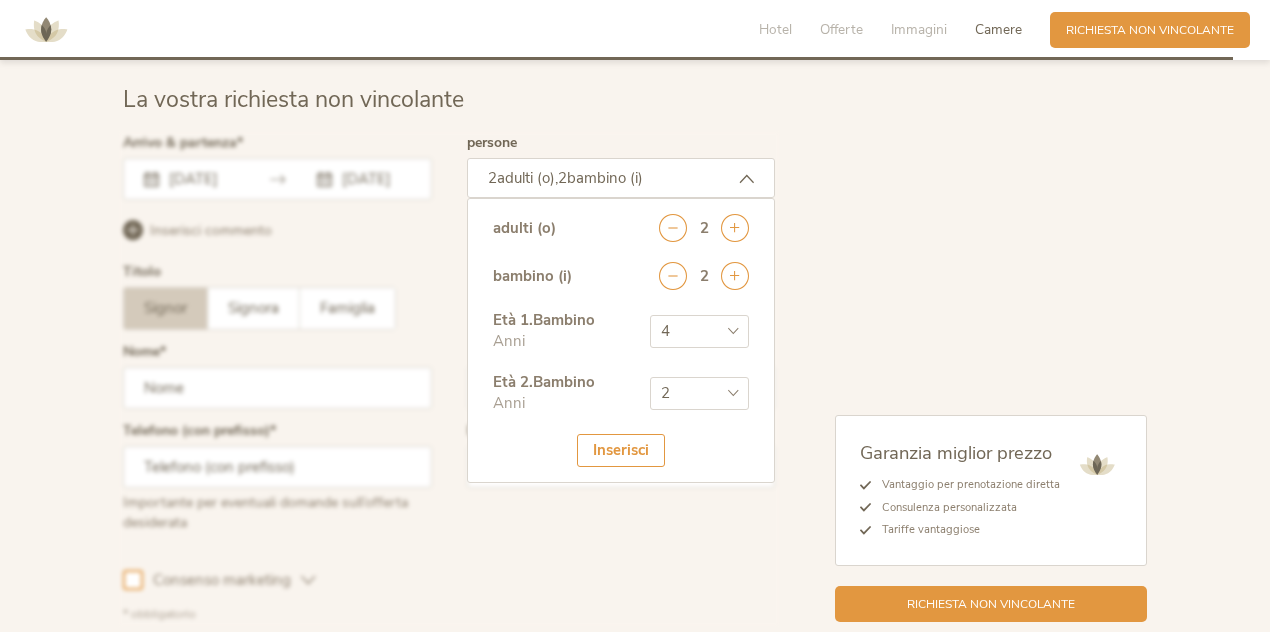 click on "seleziona   0 1 2 3 4 5 6 7 8 9 10 11 12 13 14 15 16 17" at bounding box center (699, 393) 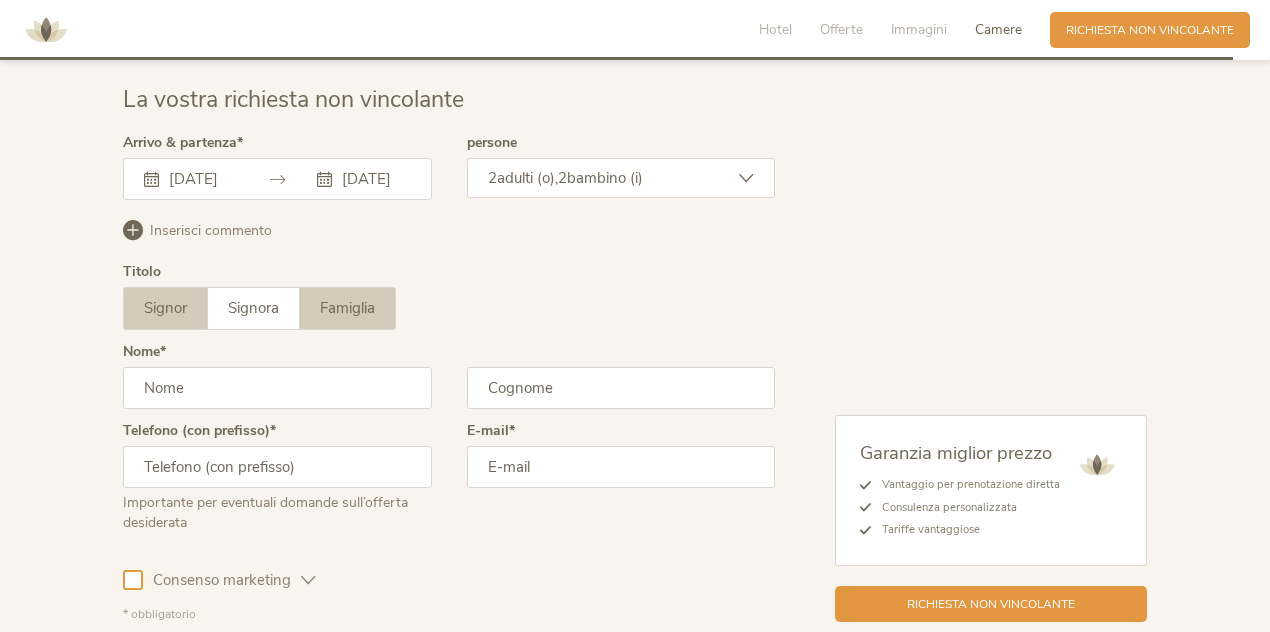 click on "Famiglia" at bounding box center (347, 308) 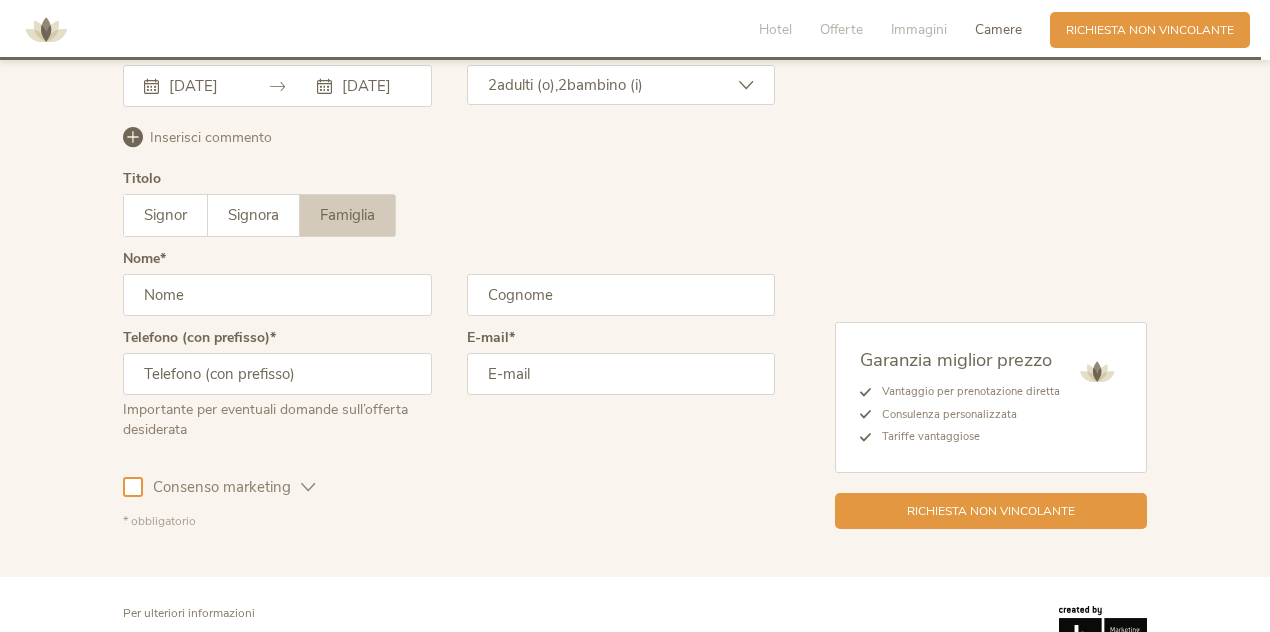 scroll, scrollTop: 4968, scrollLeft: 0, axis: vertical 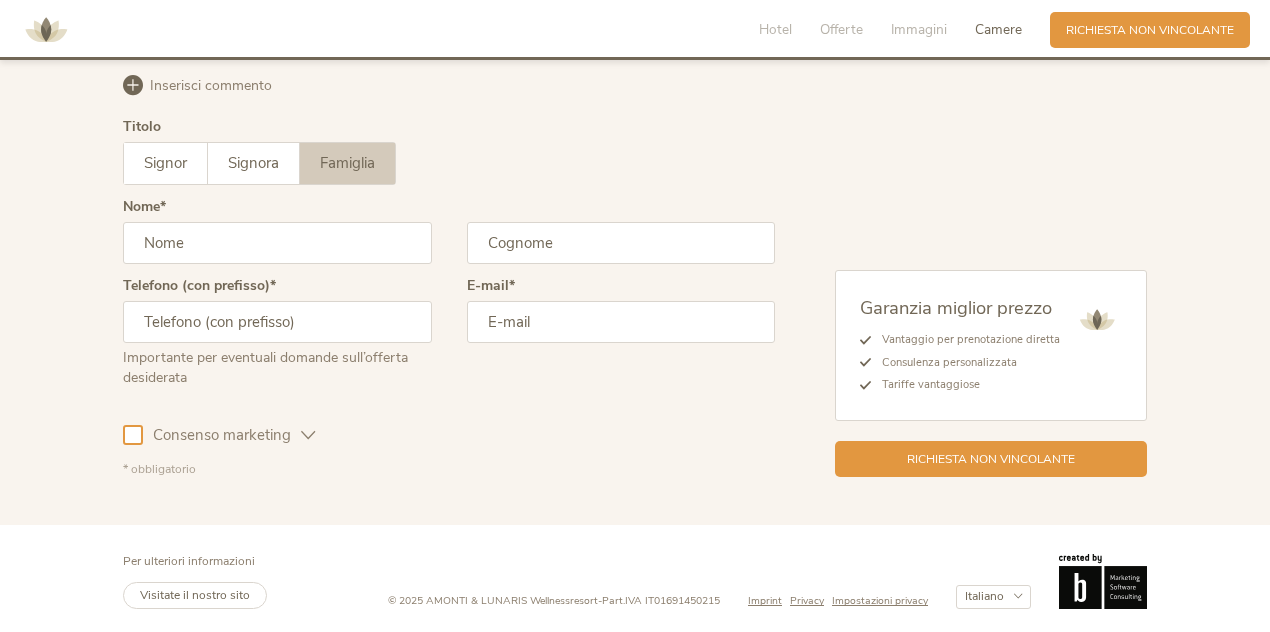 click at bounding box center (277, 243) 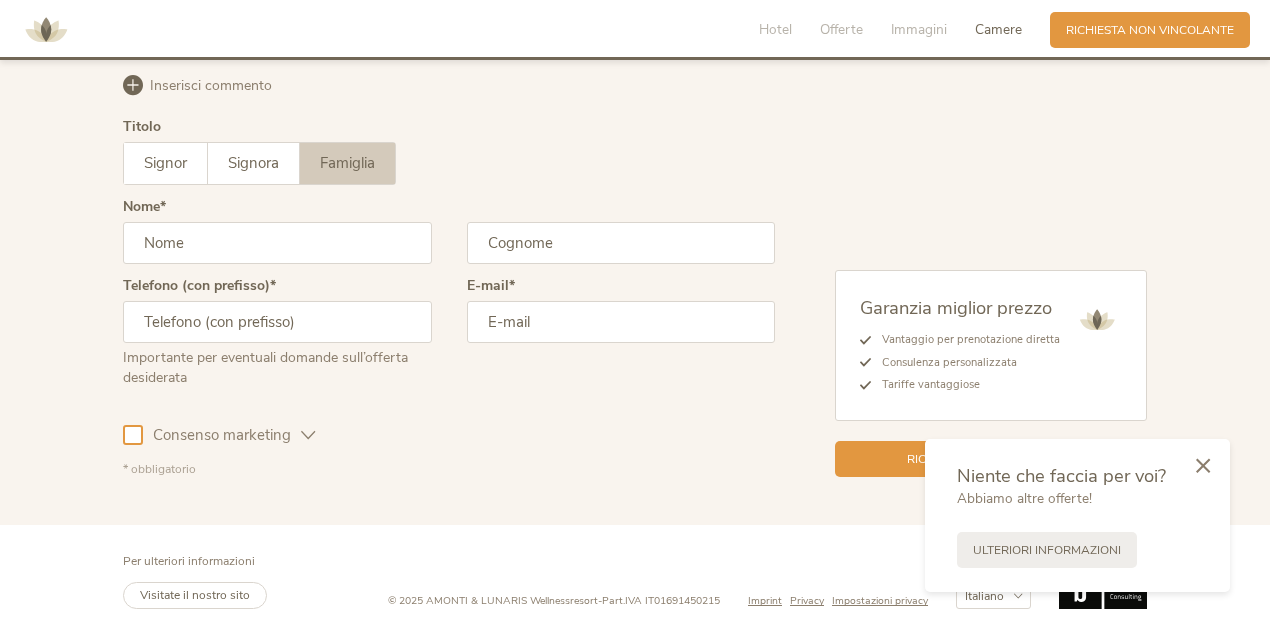 type on "[PERSON_NAME]" 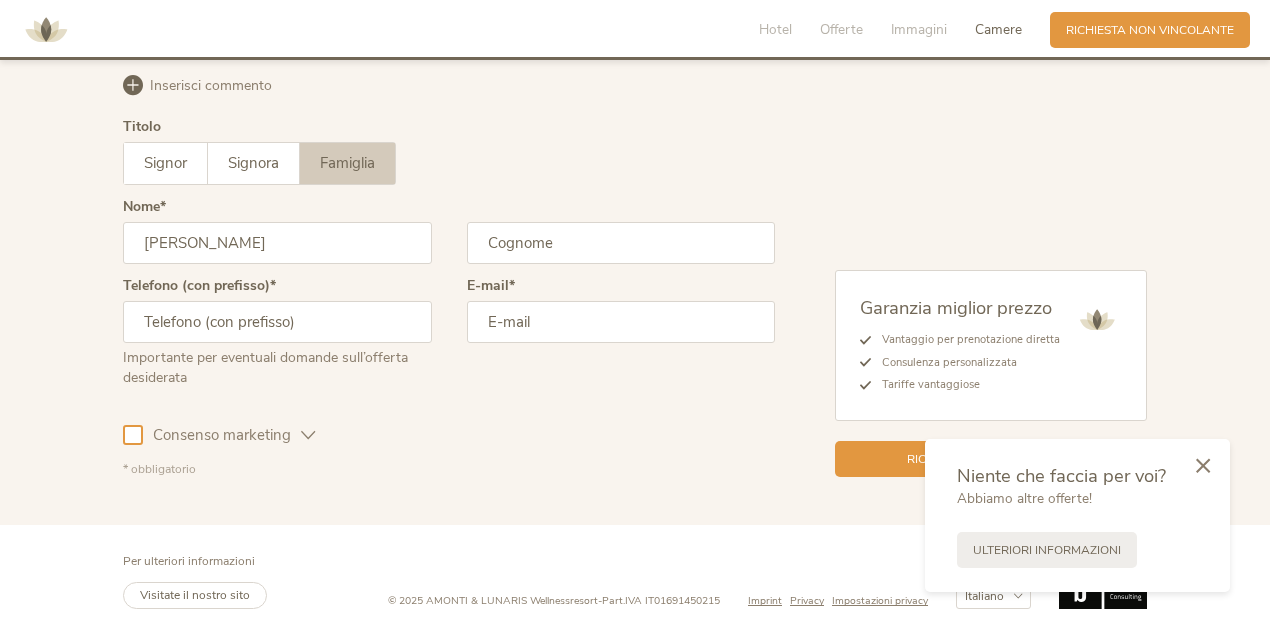 type on "Patrelli" 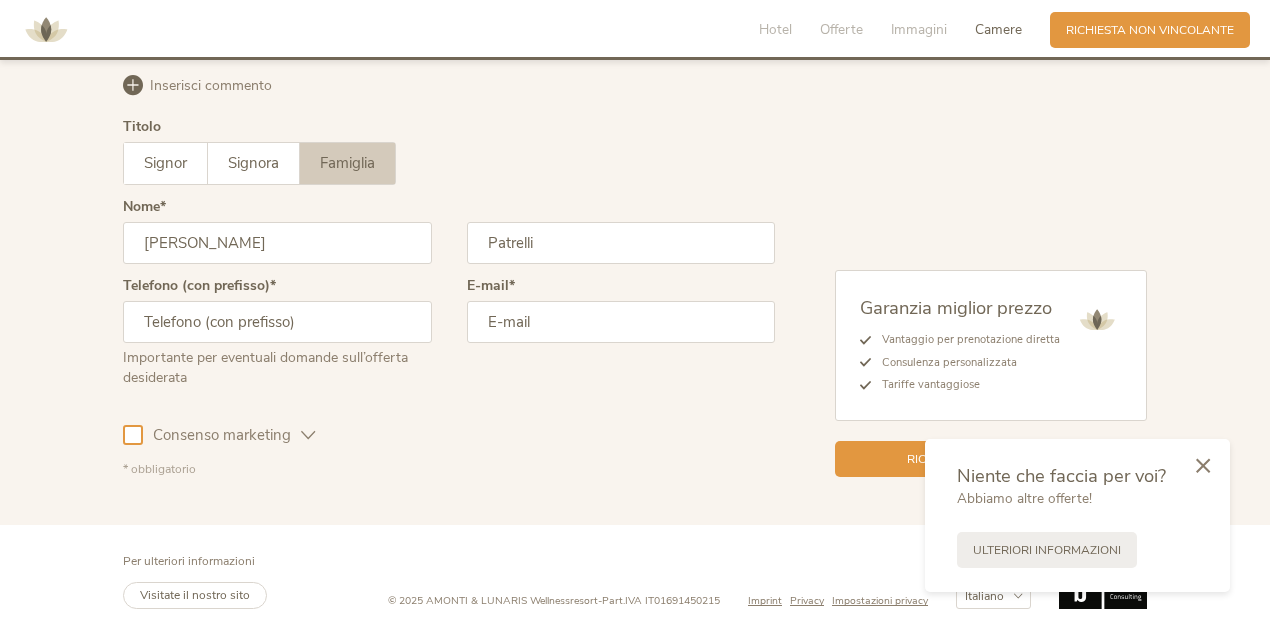 type on "3392817381" 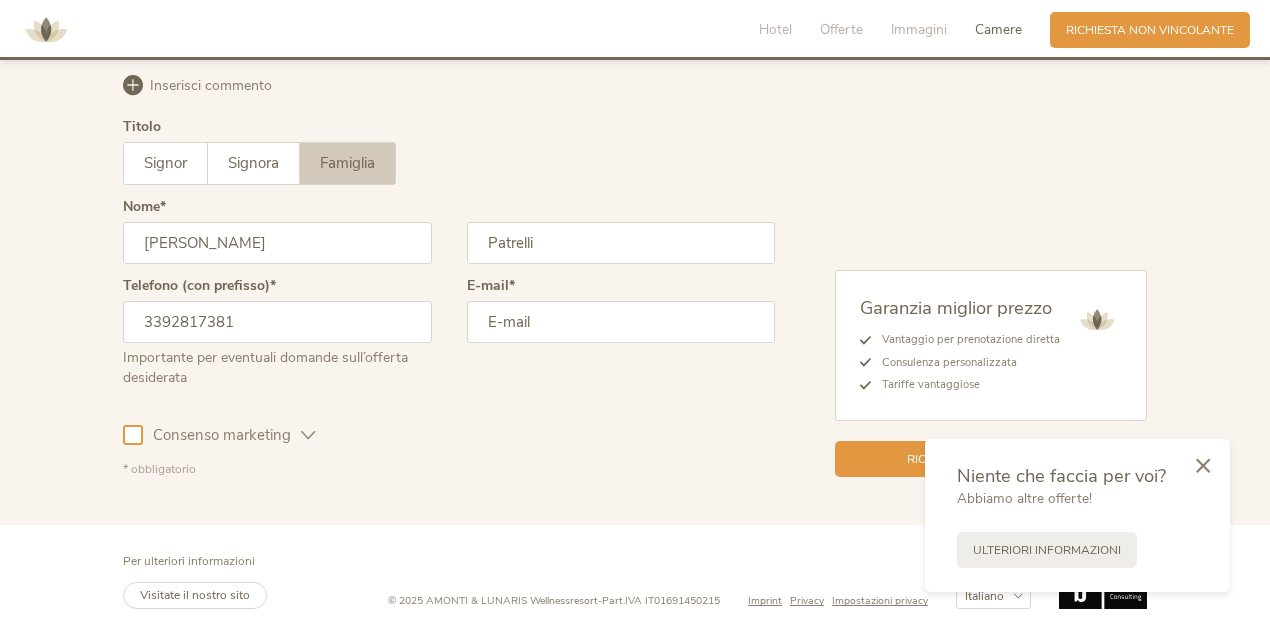 type on "[EMAIL_ADDRESS][DOMAIN_NAME]" 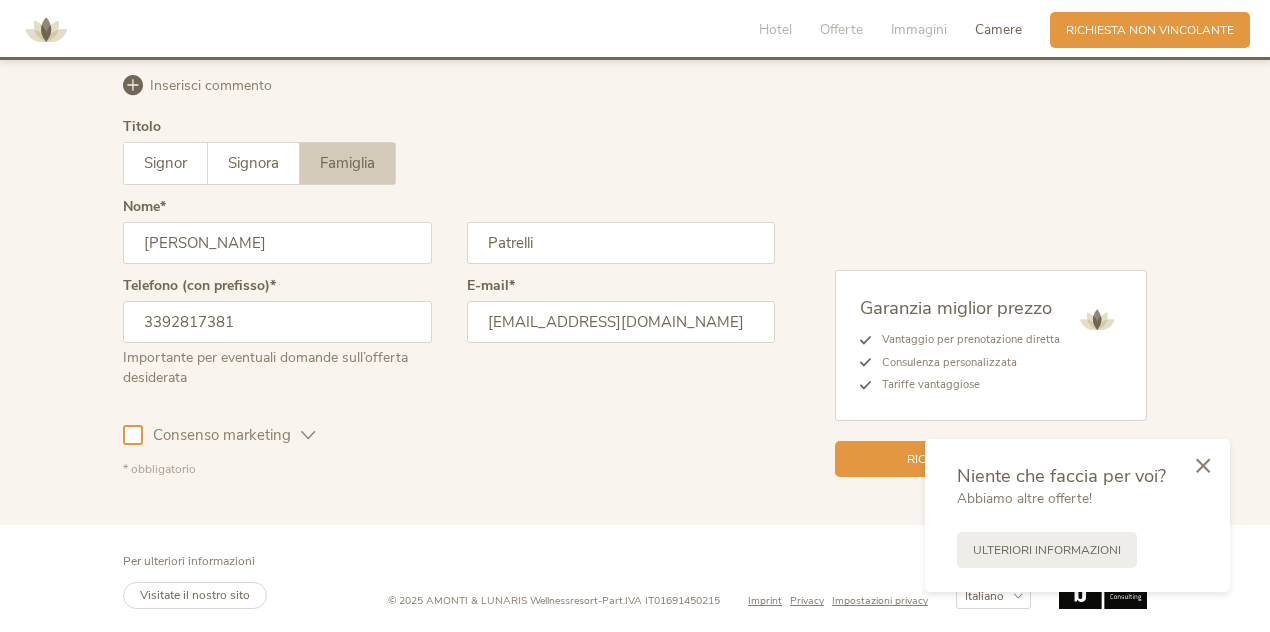 click at bounding box center (133, 435) 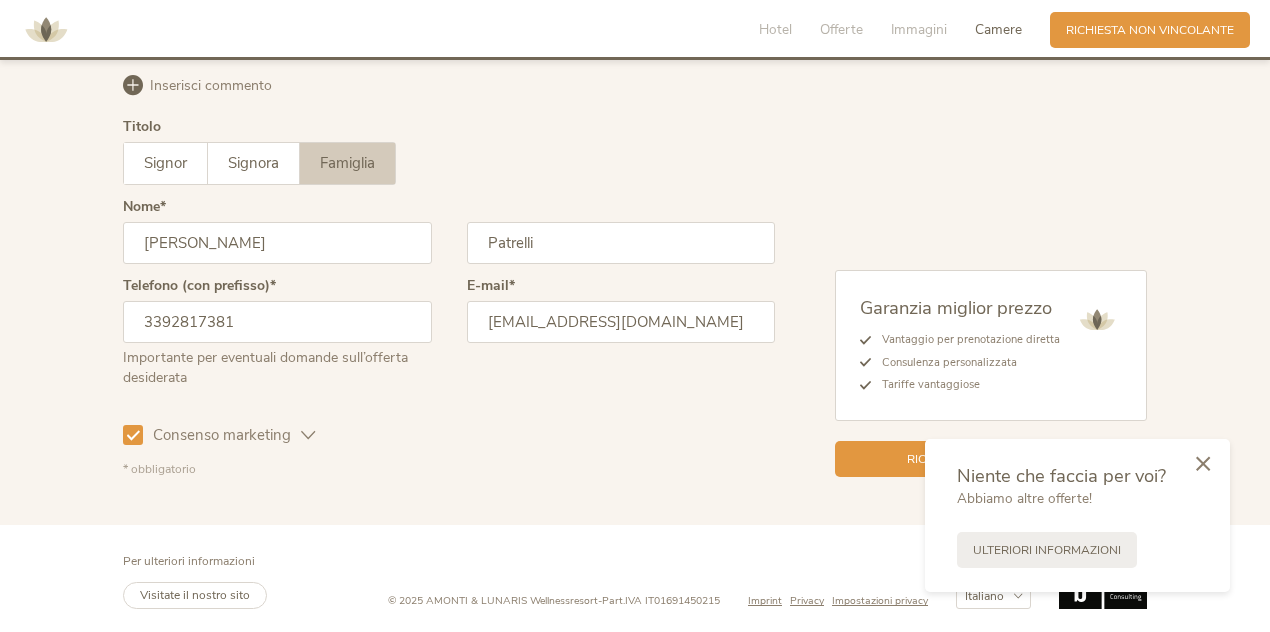 click at bounding box center (1203, 465) 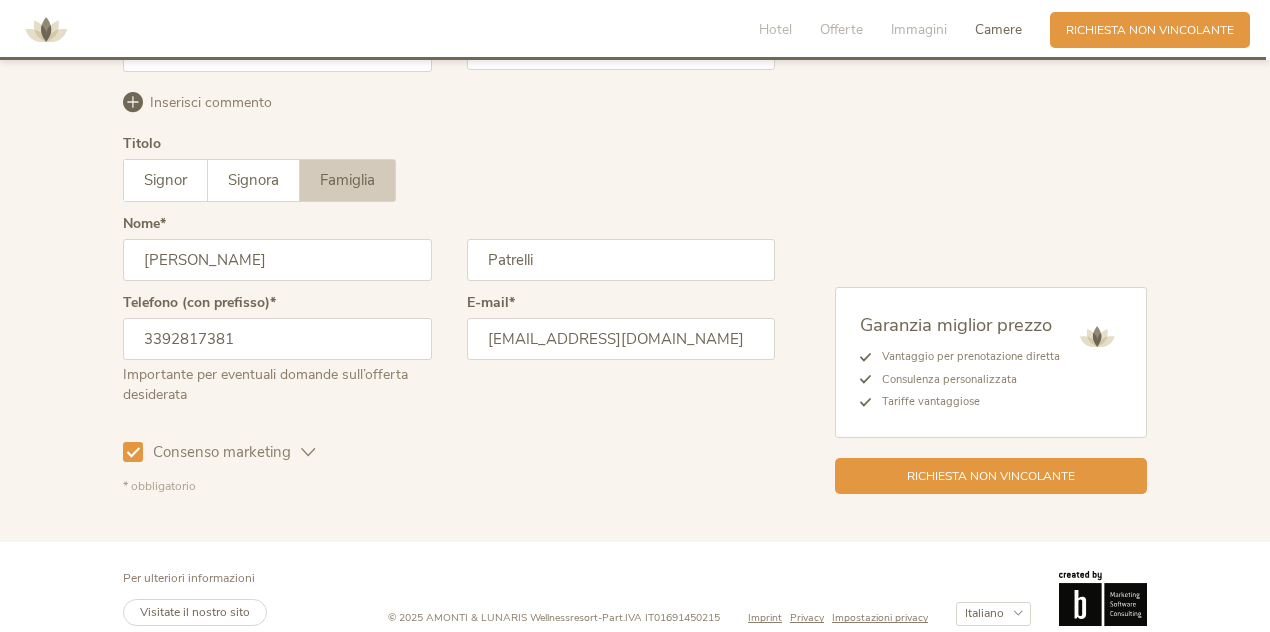 scroll, scrollTop: 4968, scrollLeft: 0, axis: vertical 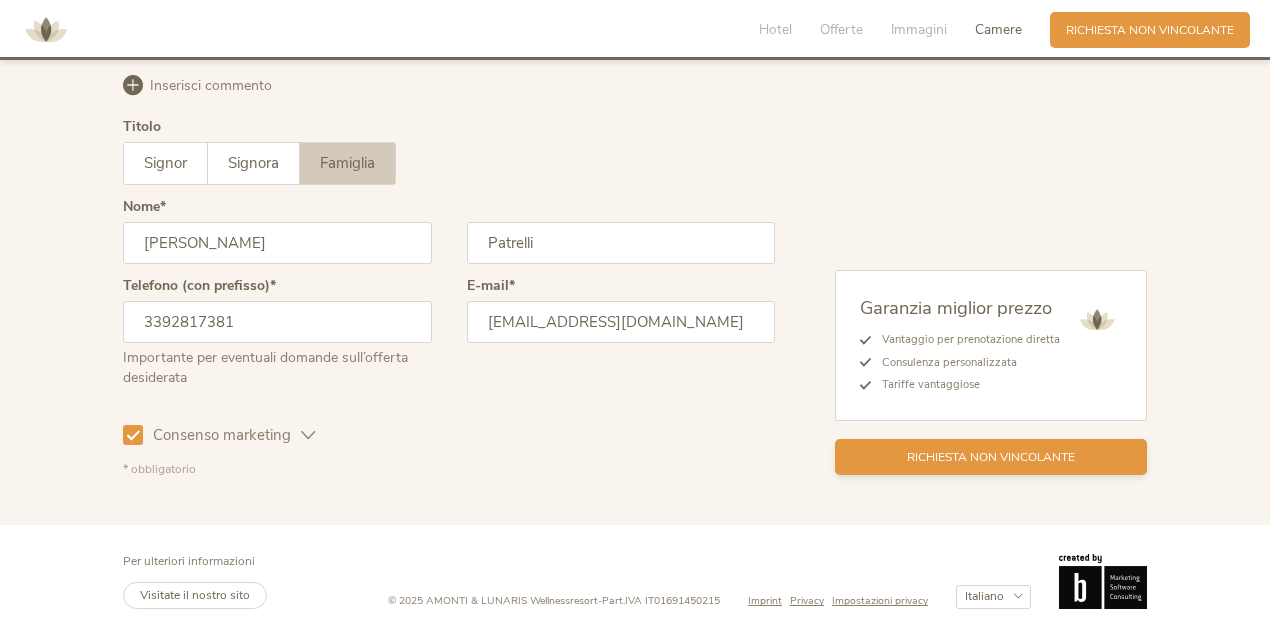 click on "Richiesta non vincolante" at bounding box center [991, 457] 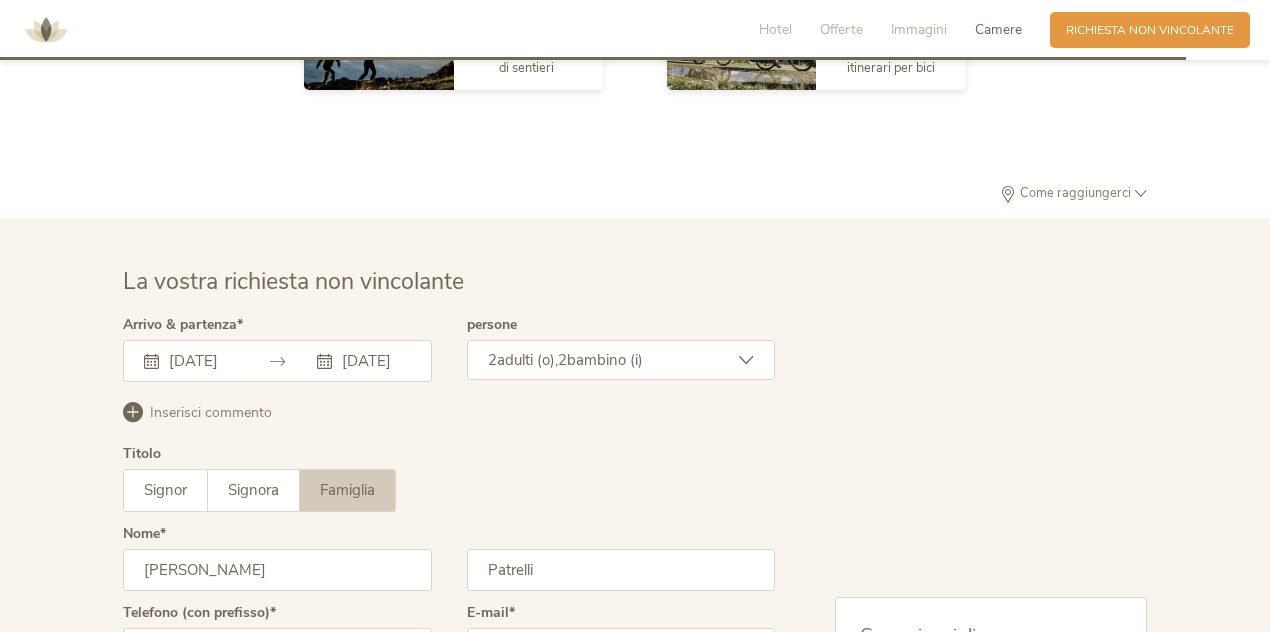 scroll, scrollTop: 4644, scrollLeft: 0, axis: vertical 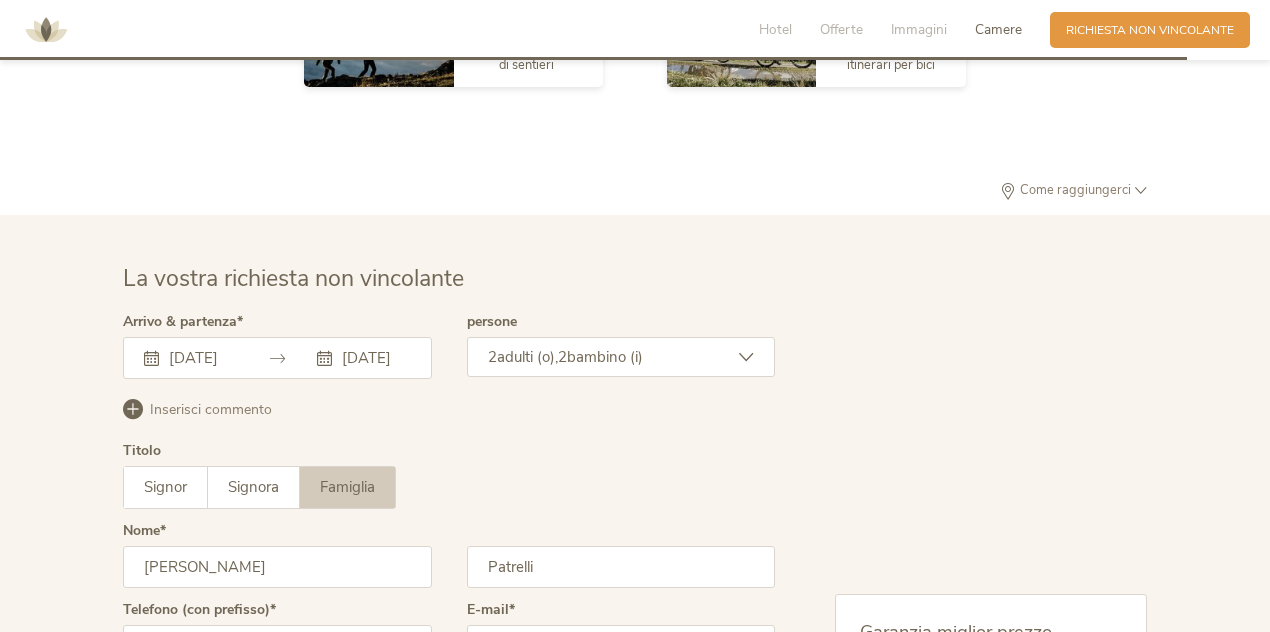 click on "Hotel Offerte Immagini Camere" at bounding box center [894, 30] 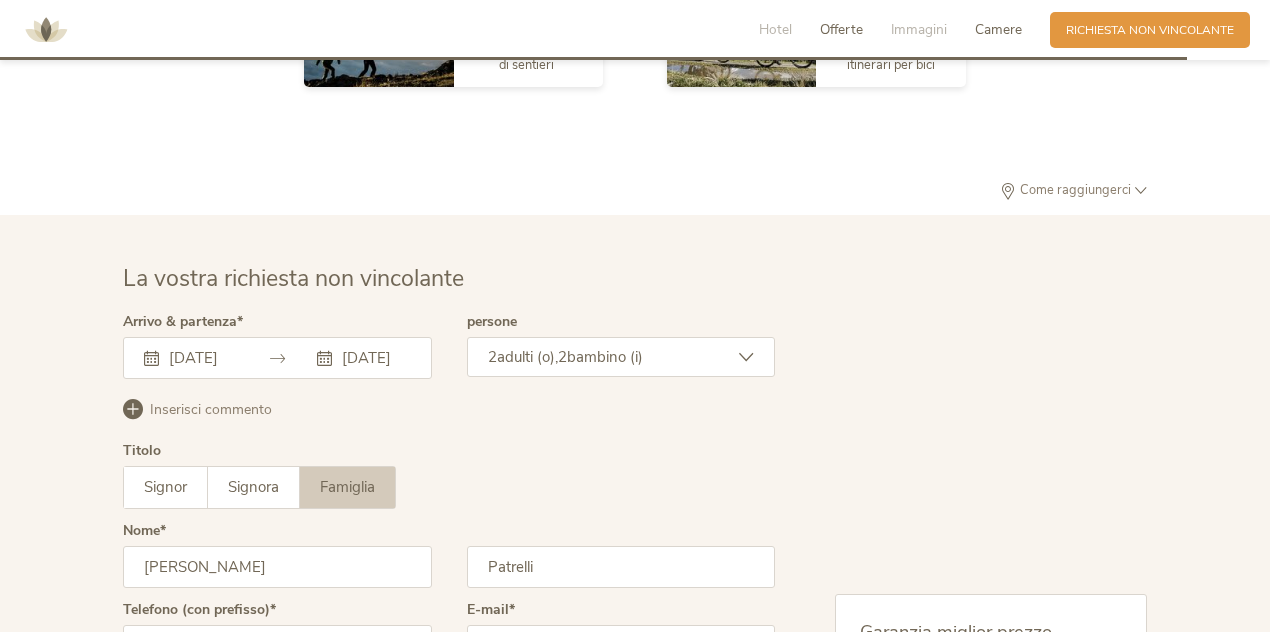 click on "Offerte" at bounding box center [841, 29] 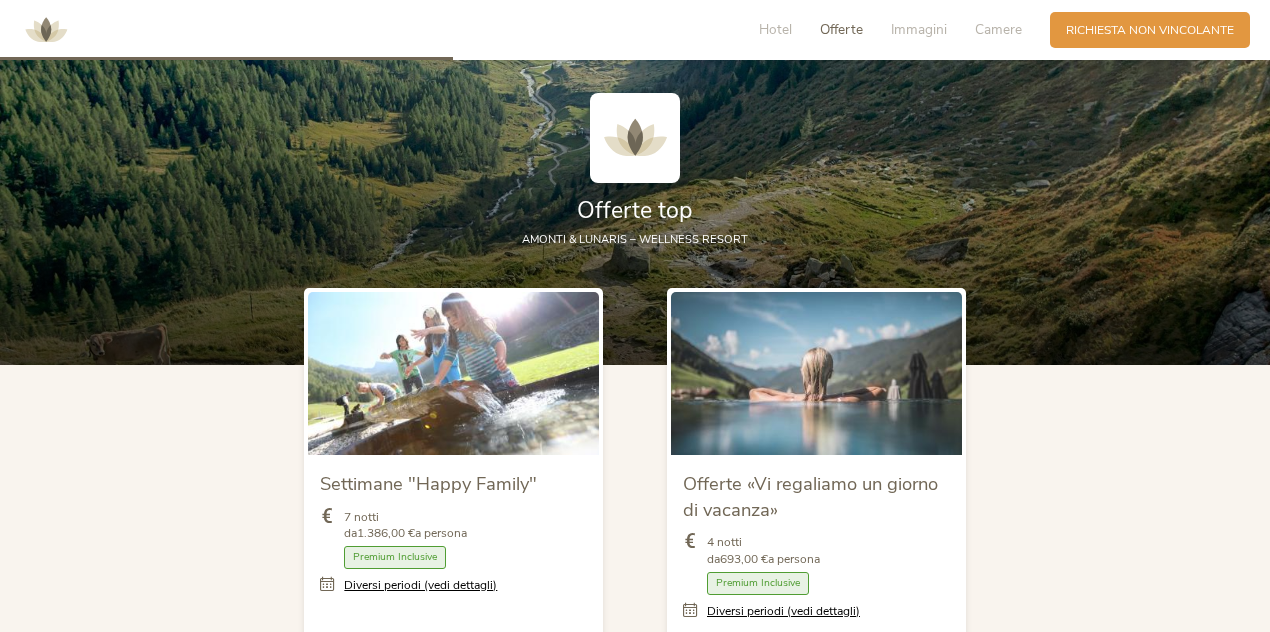 scroll, scrollTop: 1770, scrollLeft: 0, axis: vertical 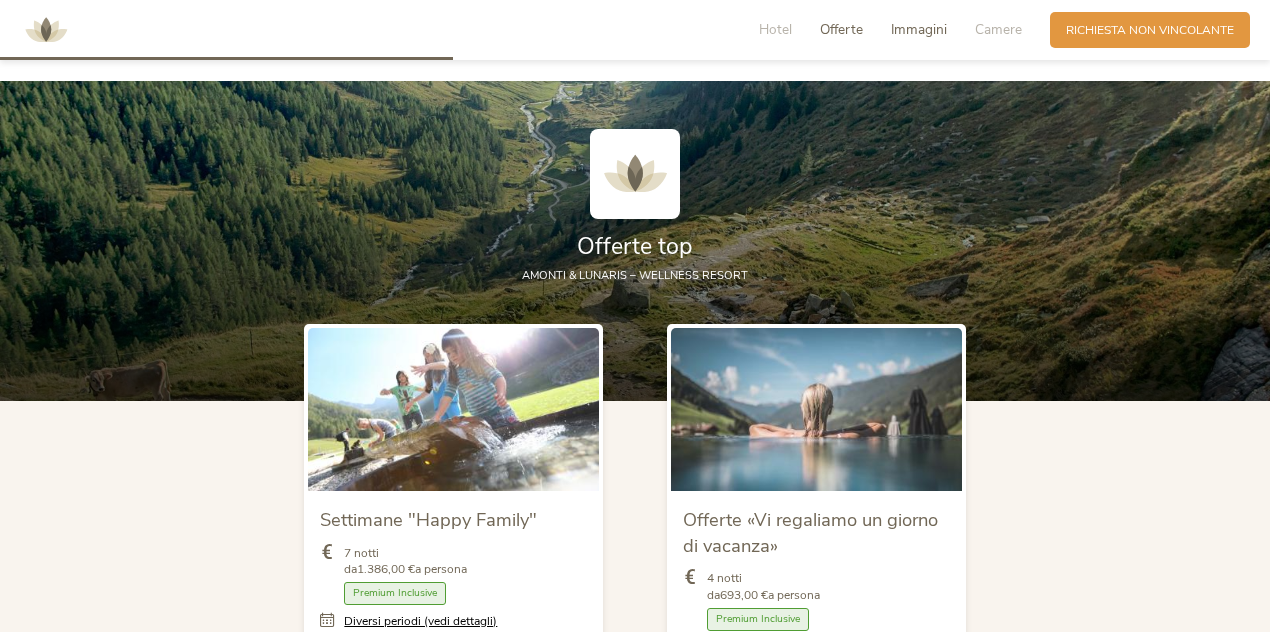 click on "Immagini" at bounding box center (919, 29) 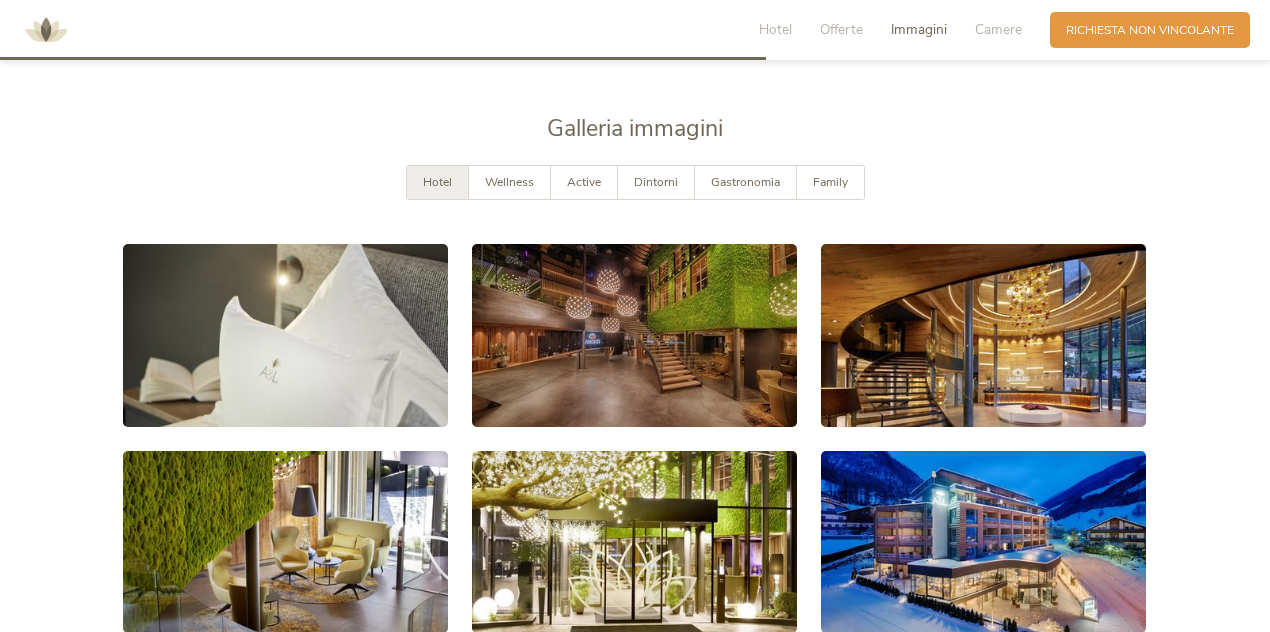 scroll, scrollTop: 2998, scrollLeft: 0, axis: vertical 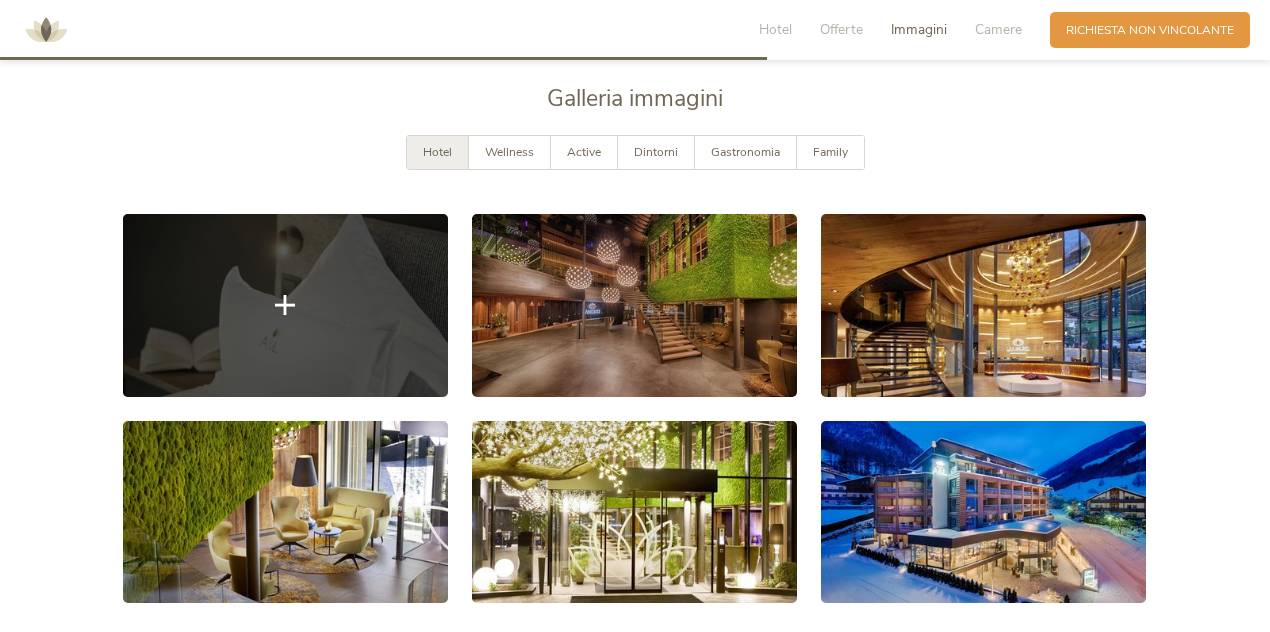 click at bounding box center [285, 305] 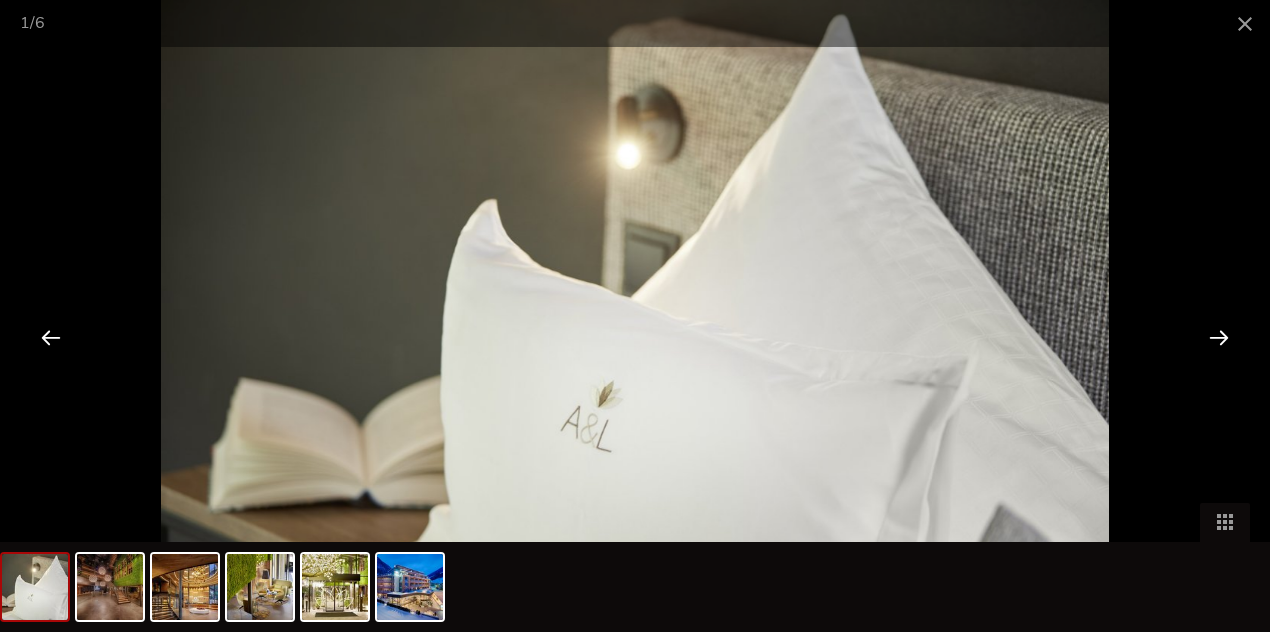 click at bounding box center [1219, 337] 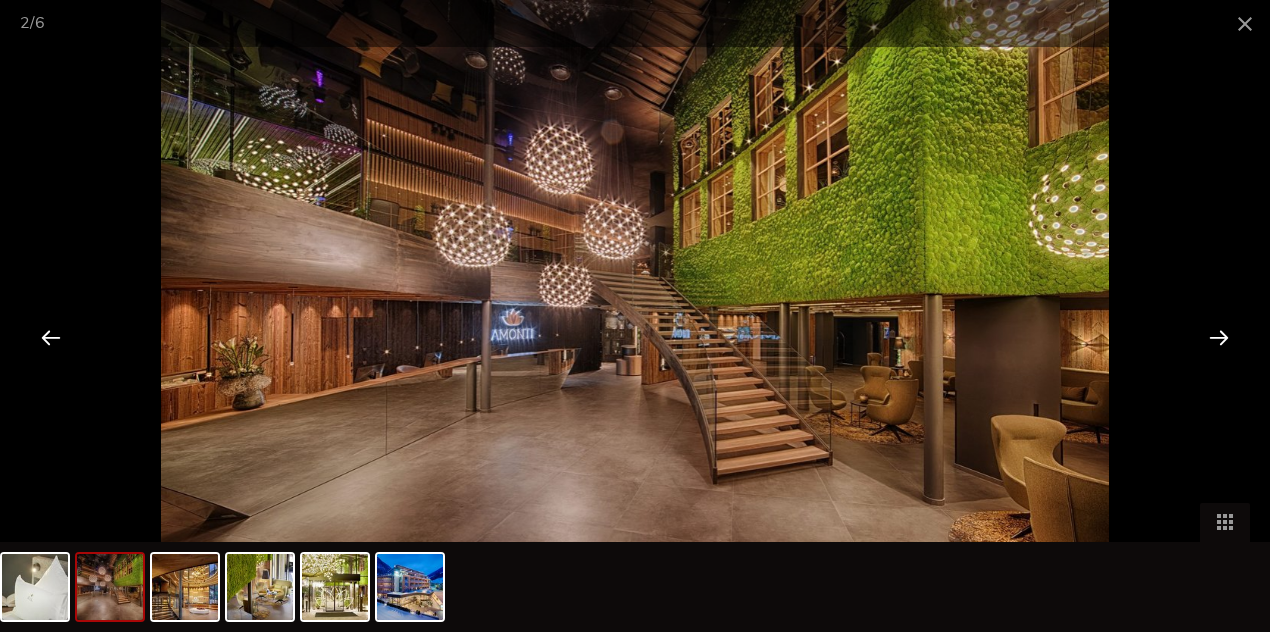 click at bounding box center (1219, 337) 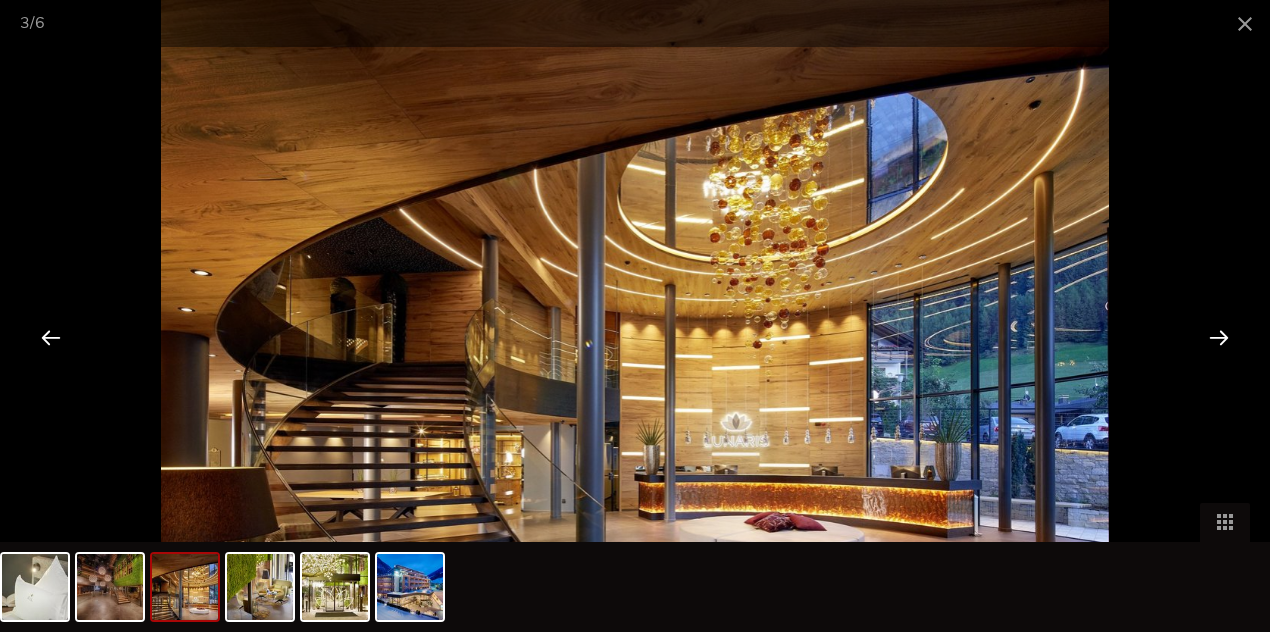 click at bounding box center (1219, 337) 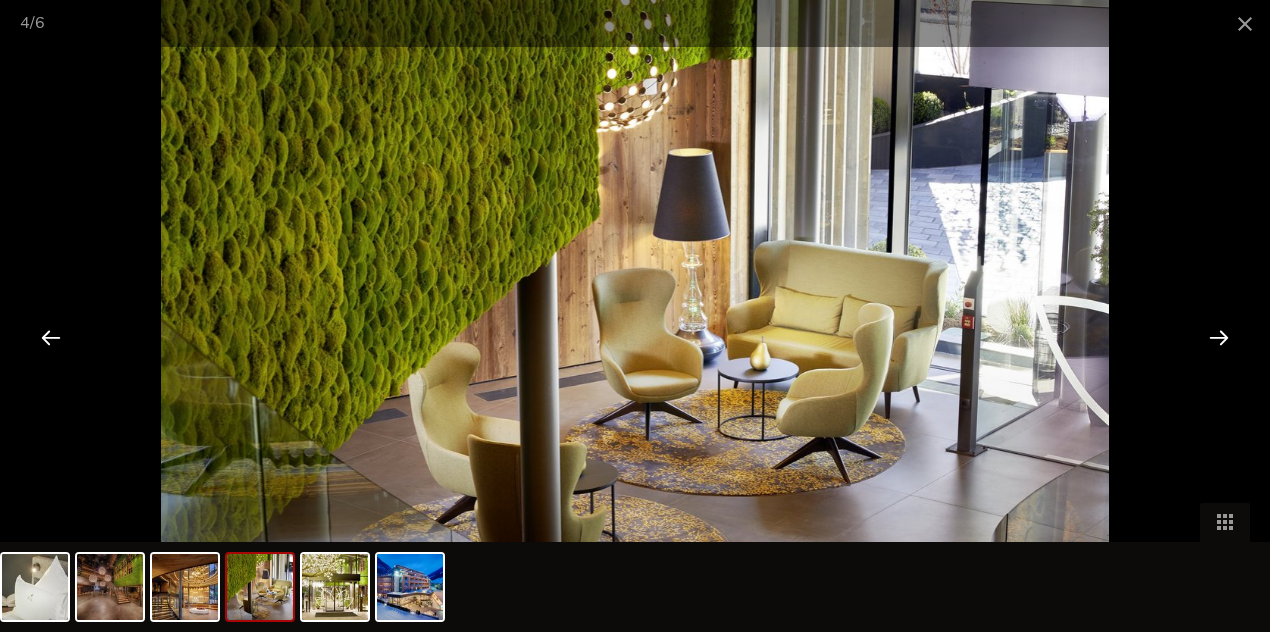 click at bounding box center (1219, 337) 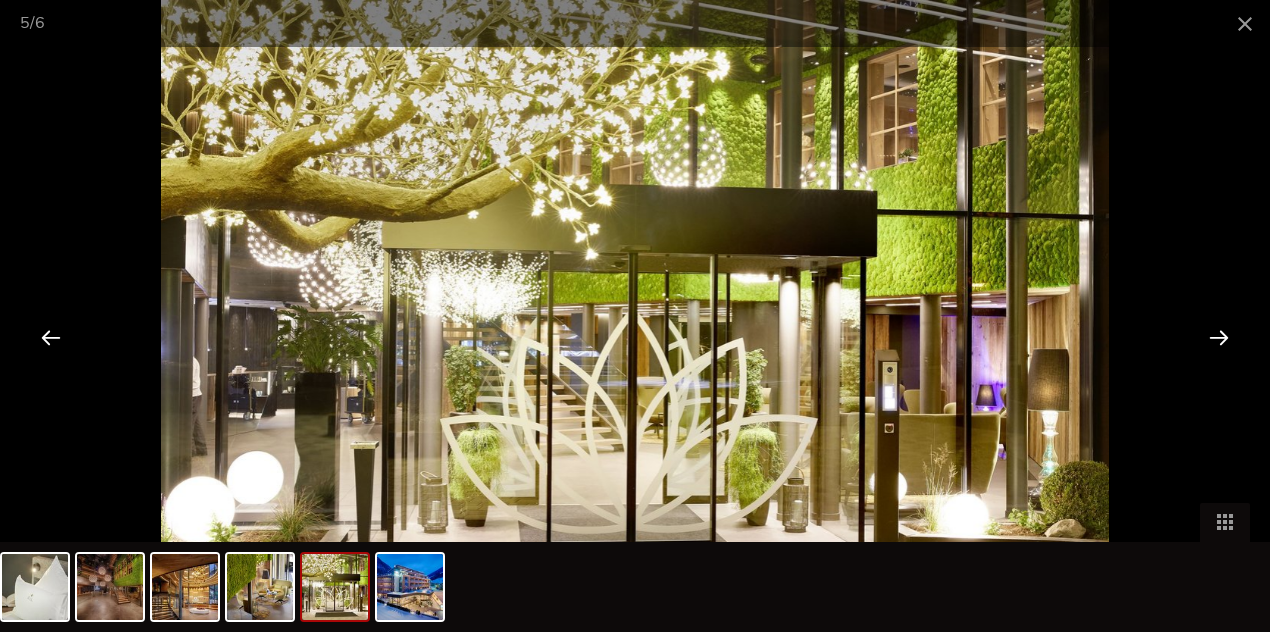 click at bounding box center (1219, 337) 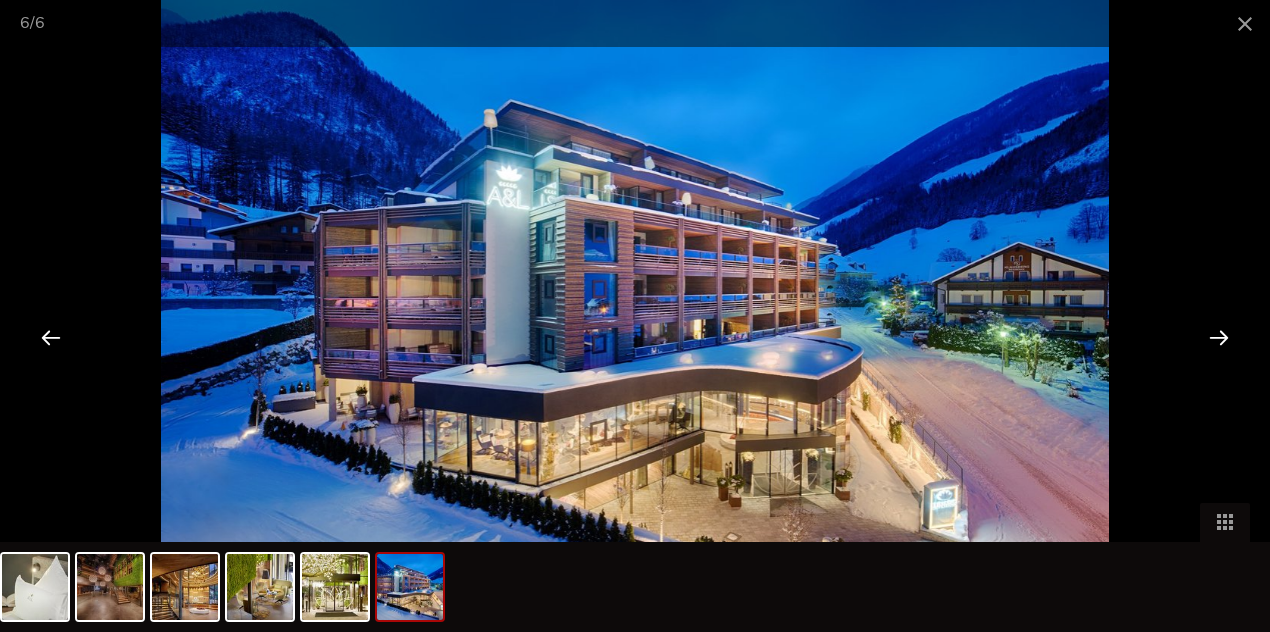 click at bounding box center (1219, 337) 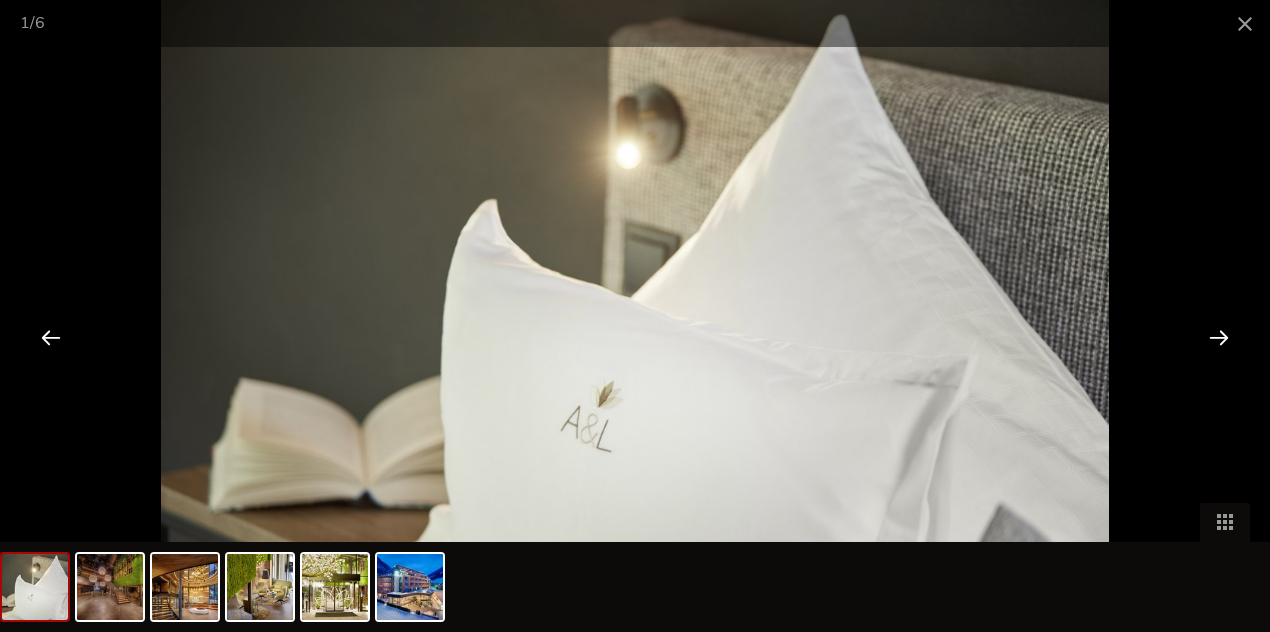 click at bounding box center [1219, 337] 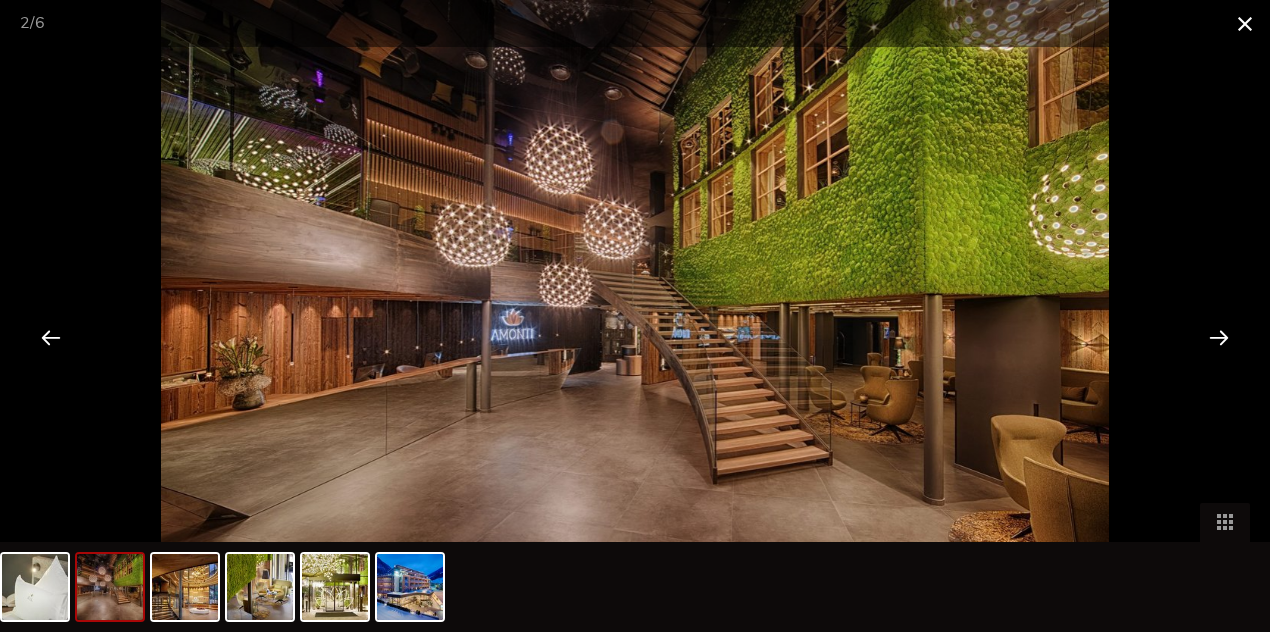 click at bounding box center (1245, 23) 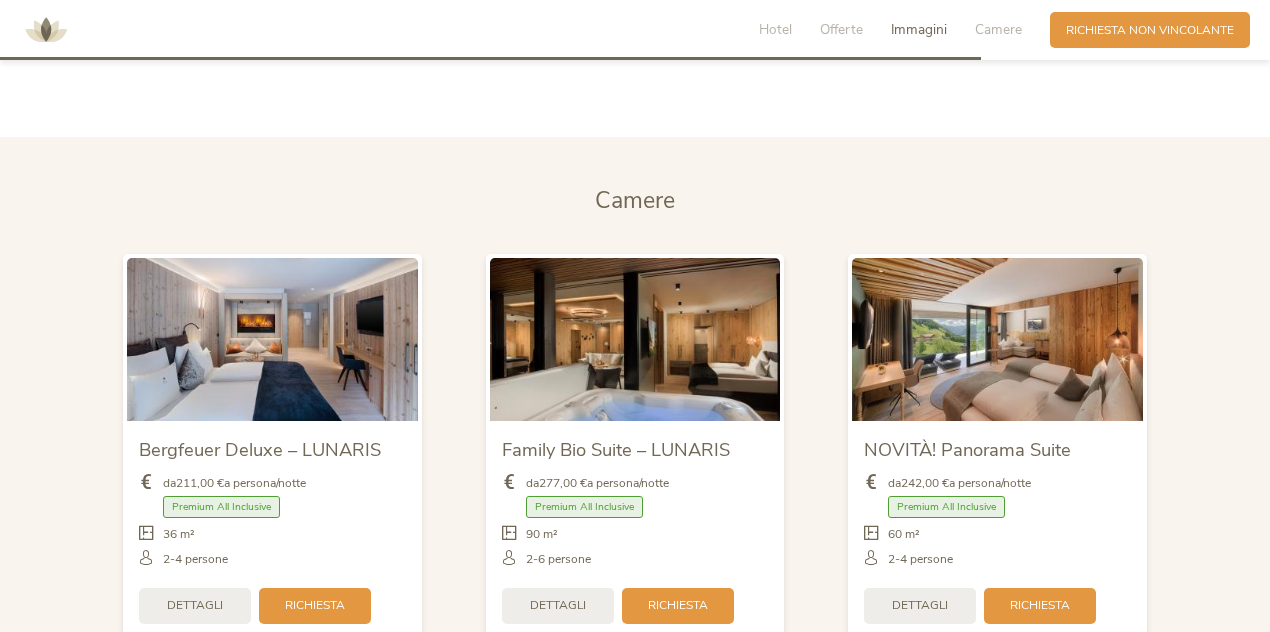scroll, scrollTop: 3799, scrollLeft: 0, axis: vertical 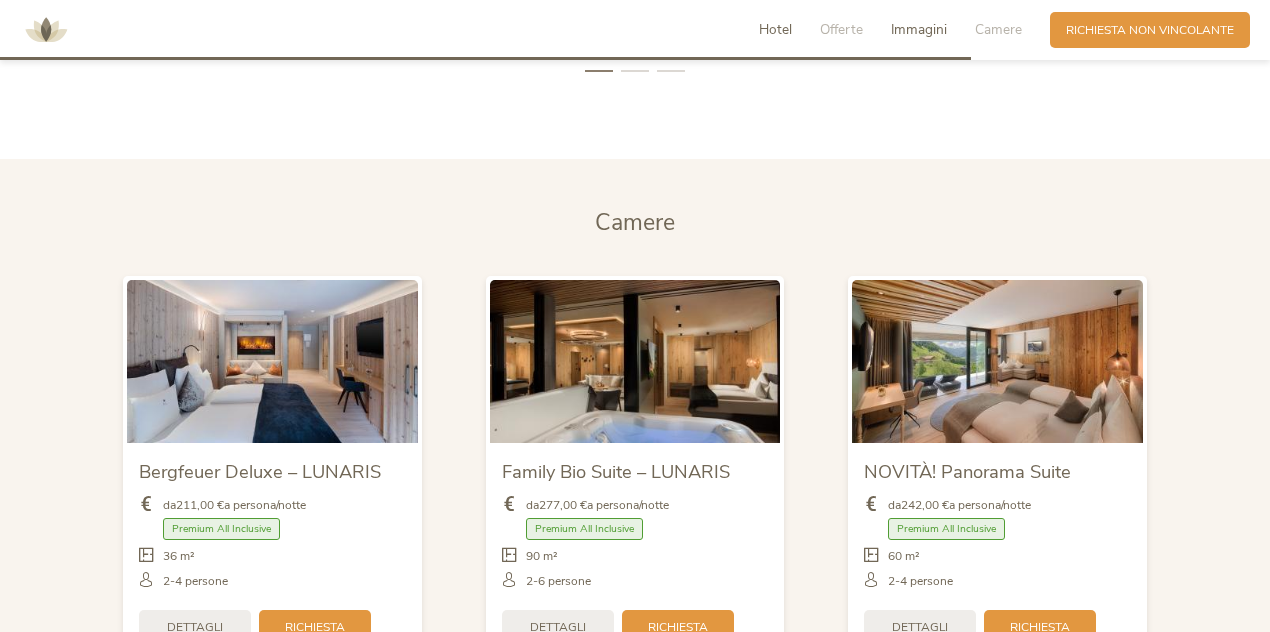 click on "Hotel" at bounding box center (775, 29) 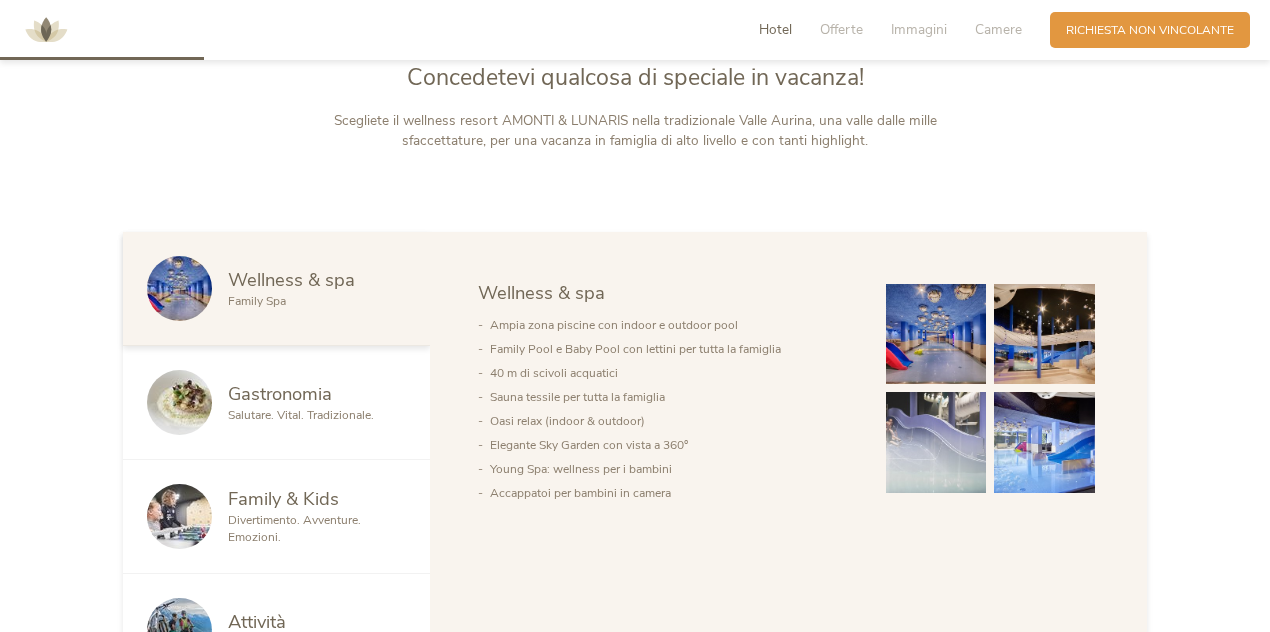 scroll, scrollTop: 796, scrollLeft: 0, axis: vertical 